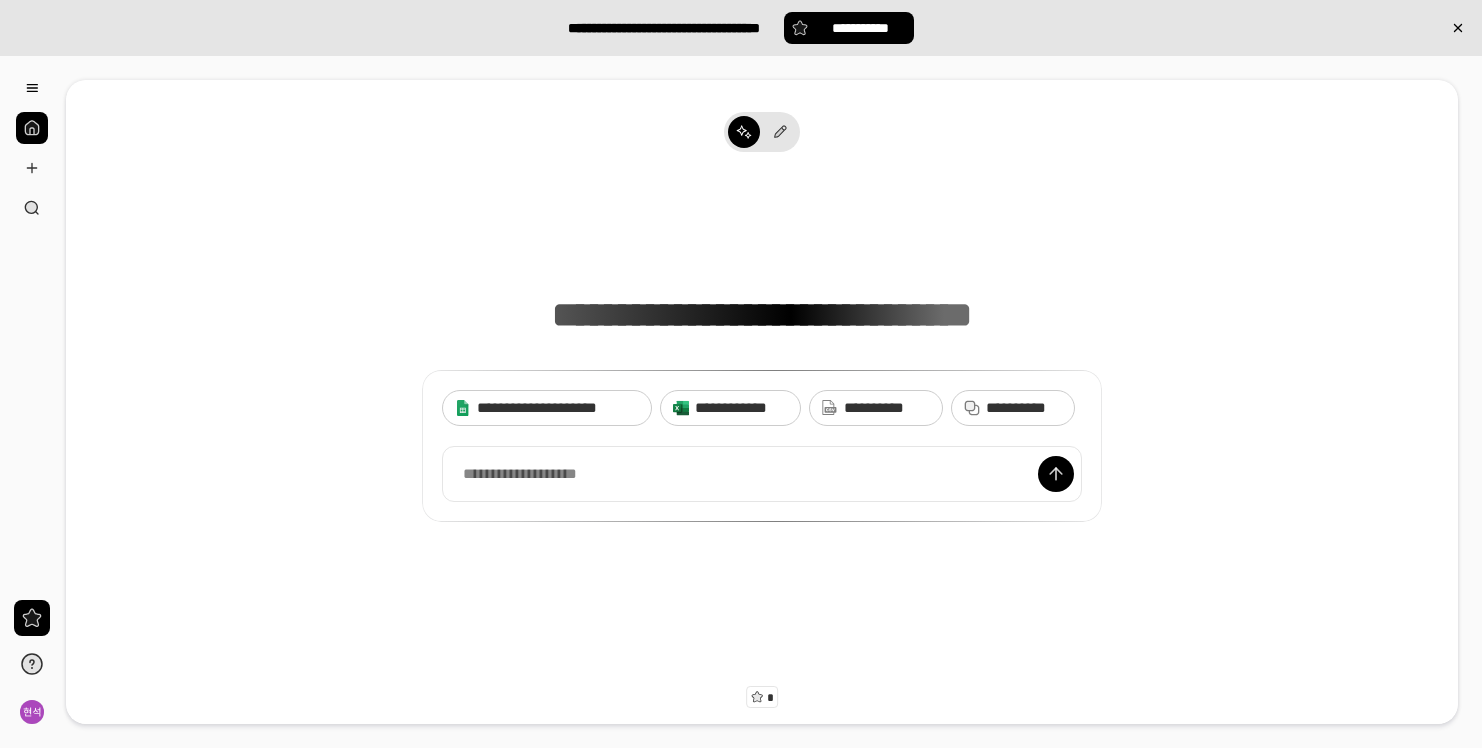scroll, scrollTop: 0, scrollLeft: 0, axis: both 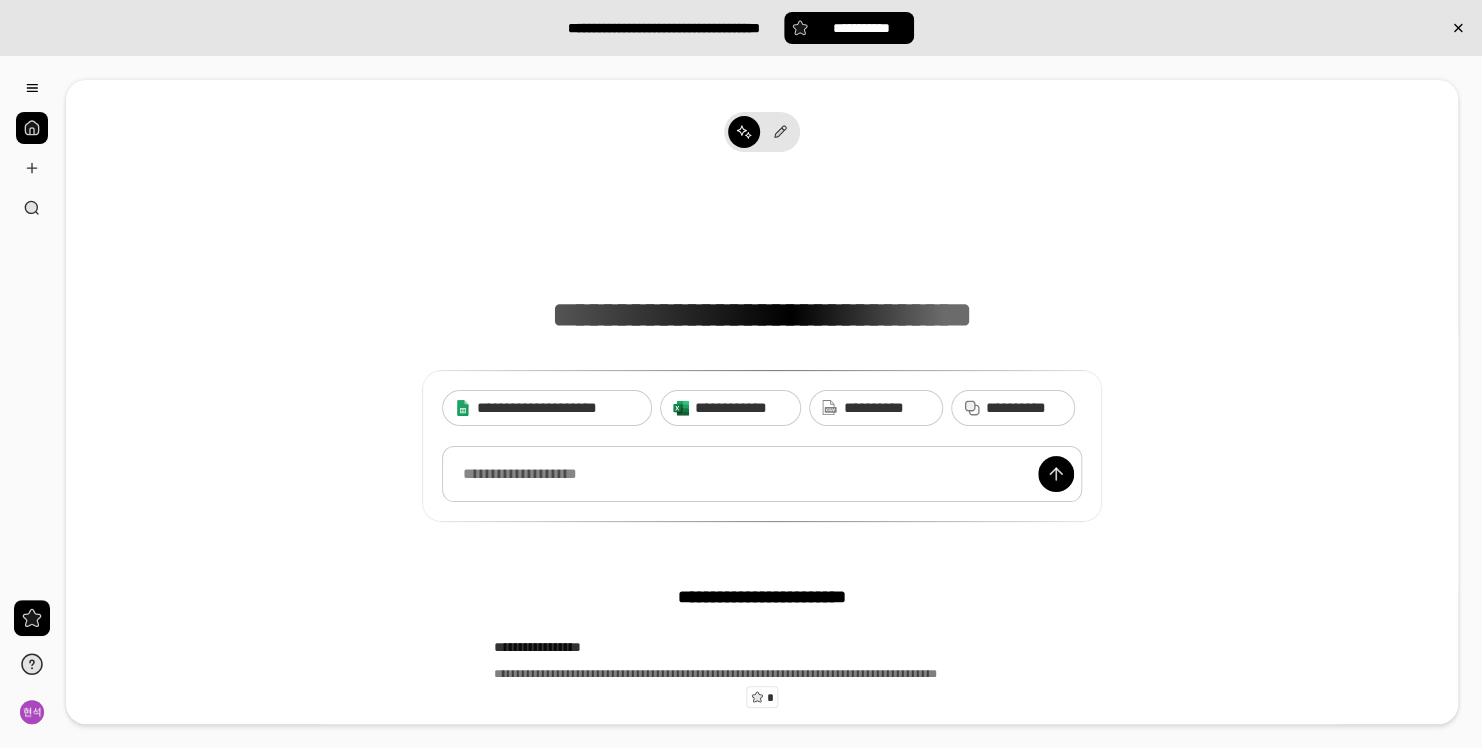 click at bounding box center [762, 474] 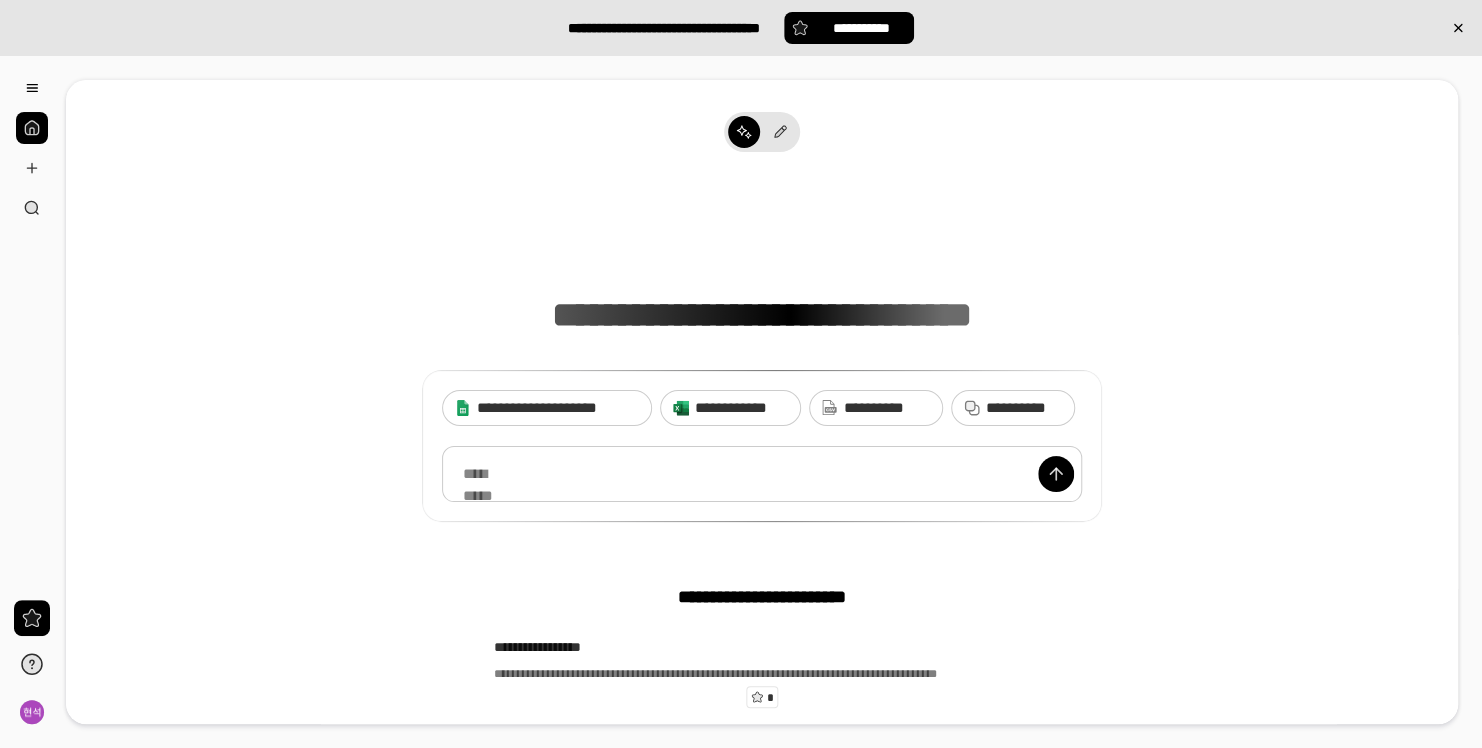 type 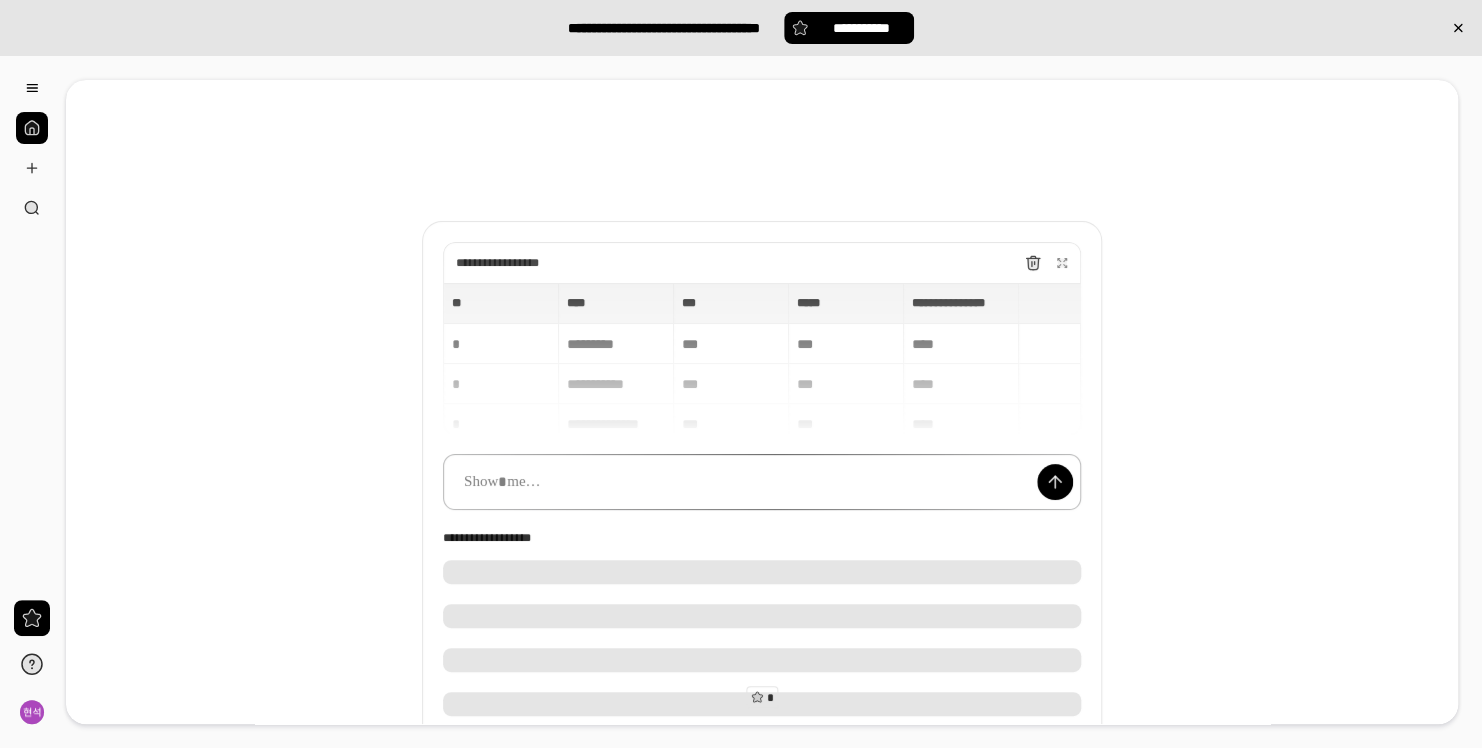 click at bounding box center (762, 482) 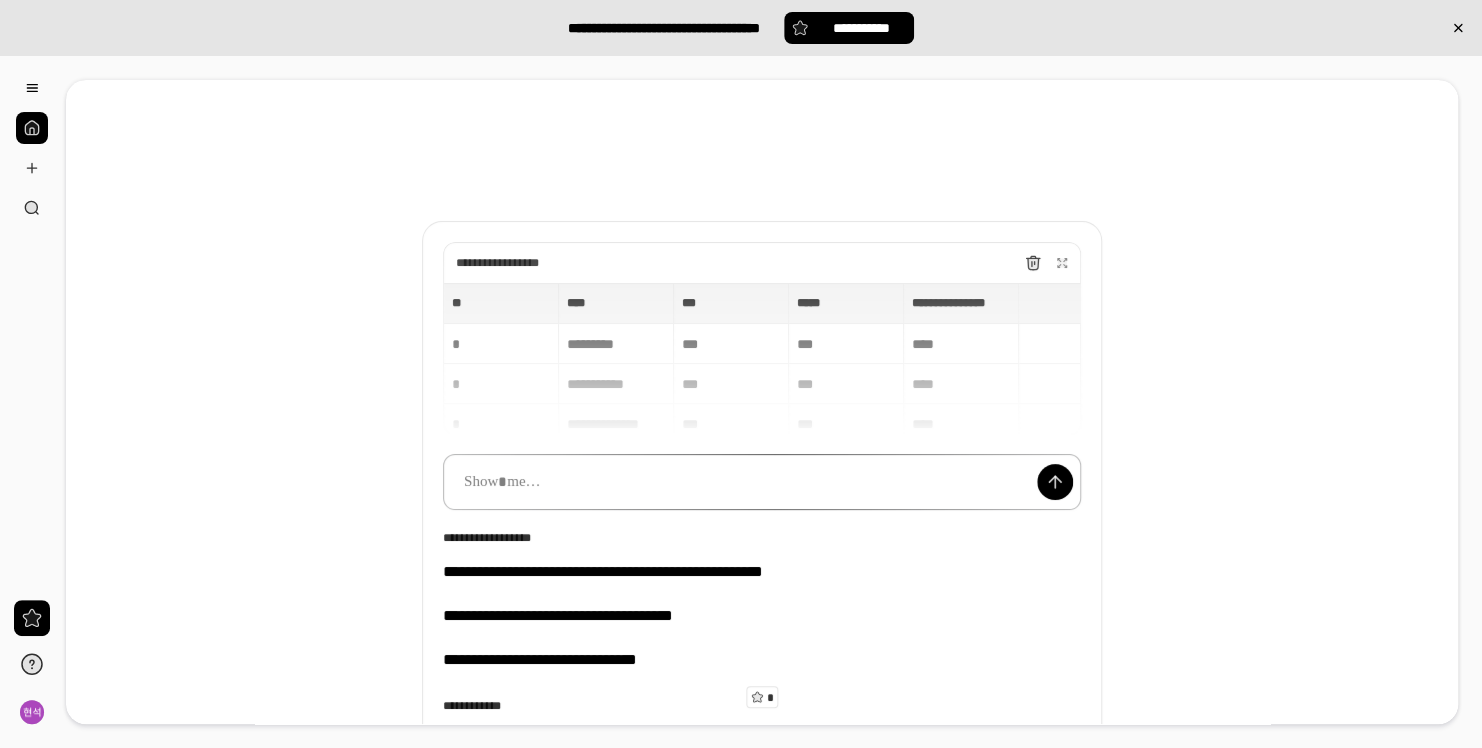 click at bounding box center (762, 482) 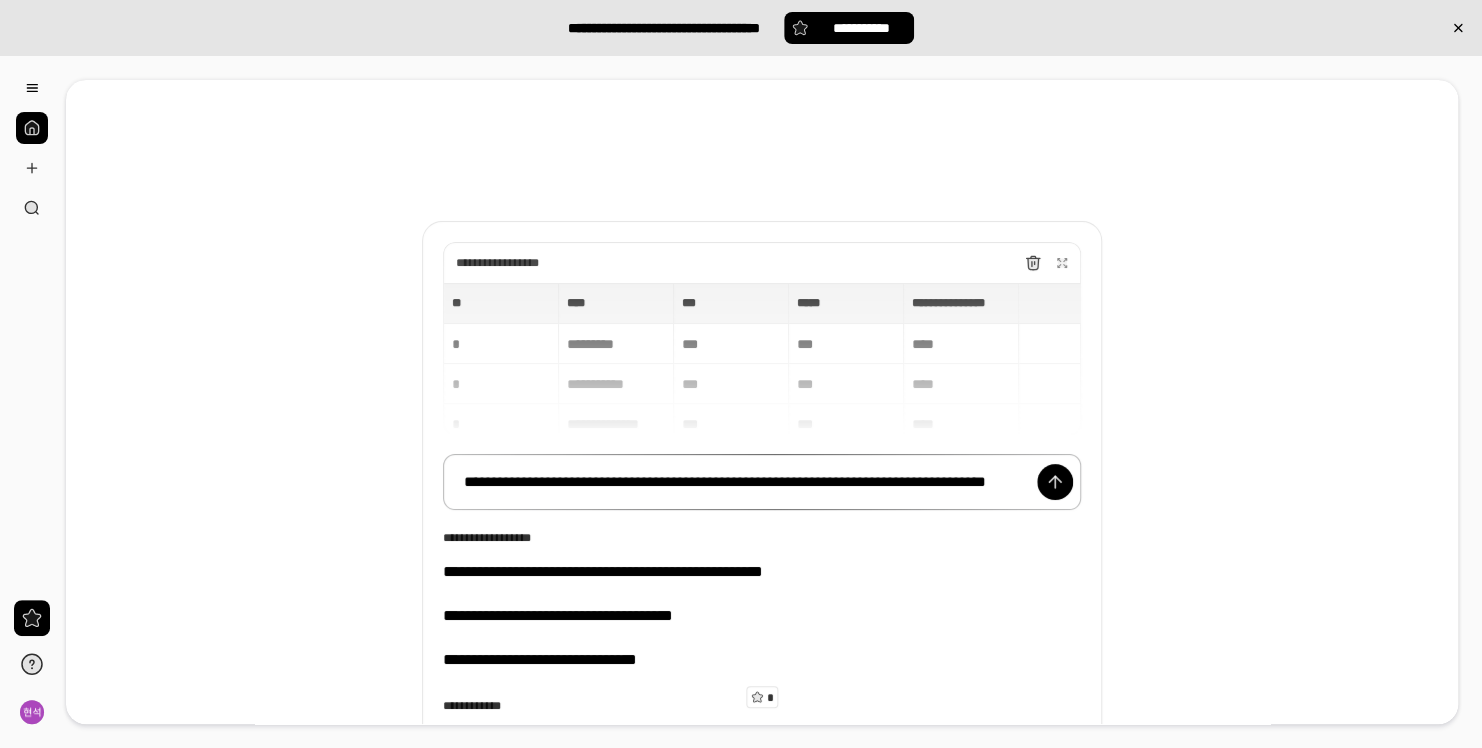 type 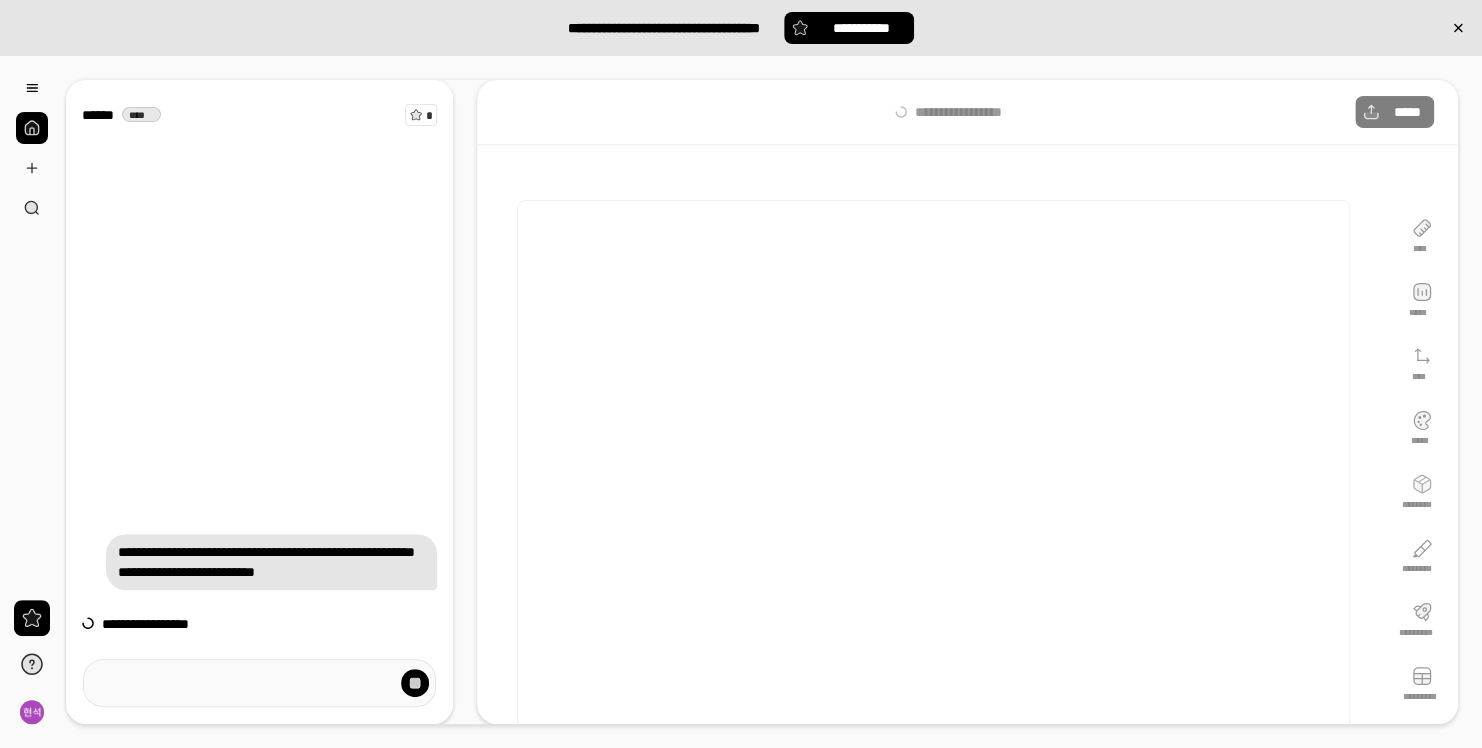 drag, startPoint x: 1, startPoint y: 225, endPoint x: 90, endPoint y: 400, distance: 196.33136 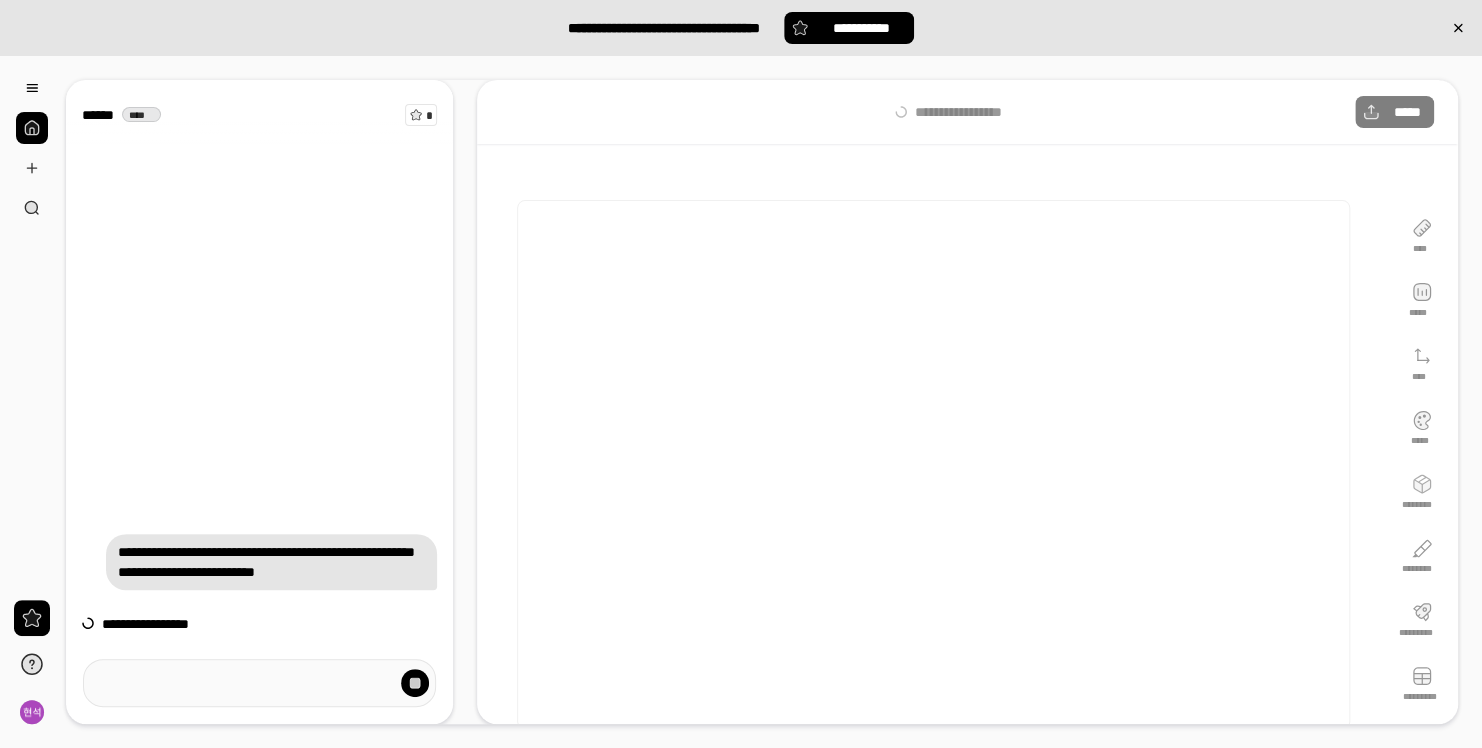 click on "**********" at bounding box center [259, 365] 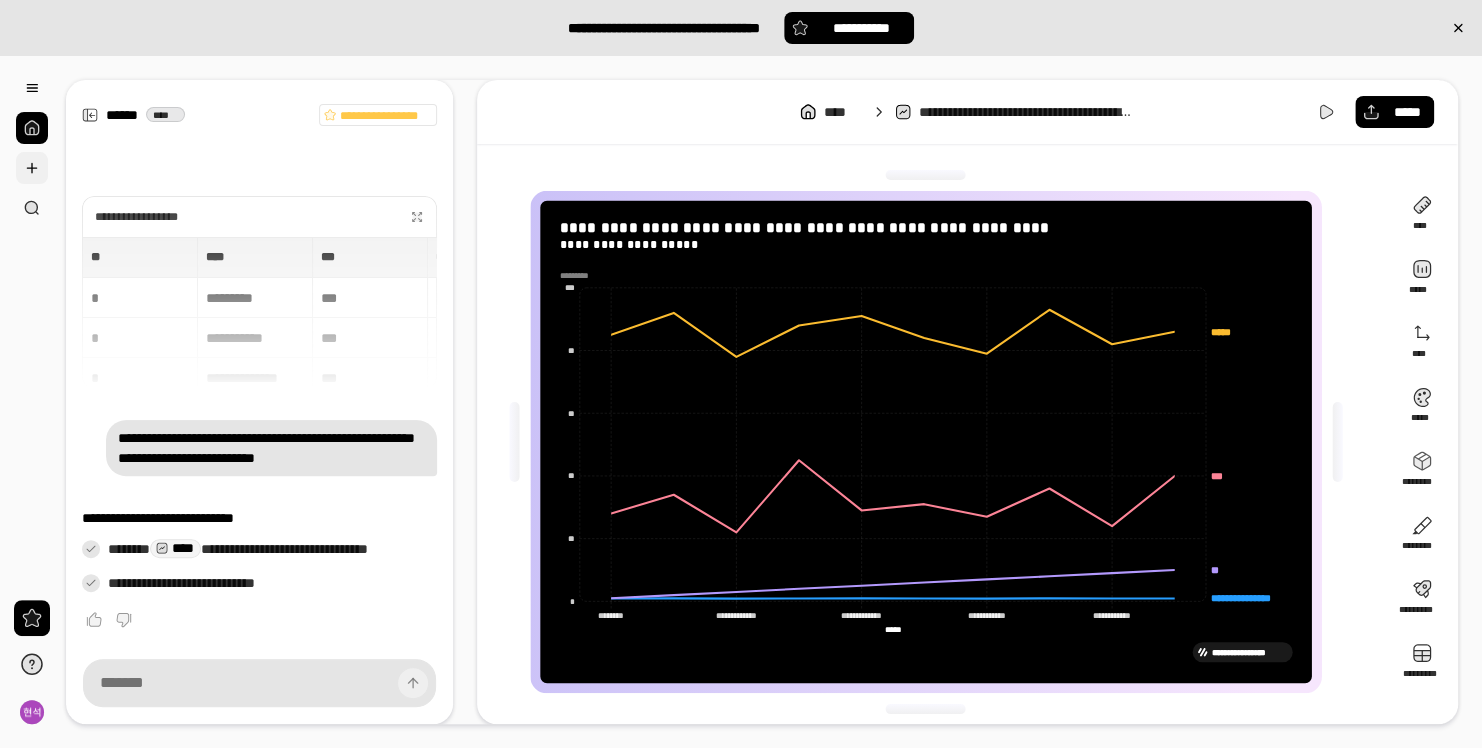 click at bounding box center (32, 168) 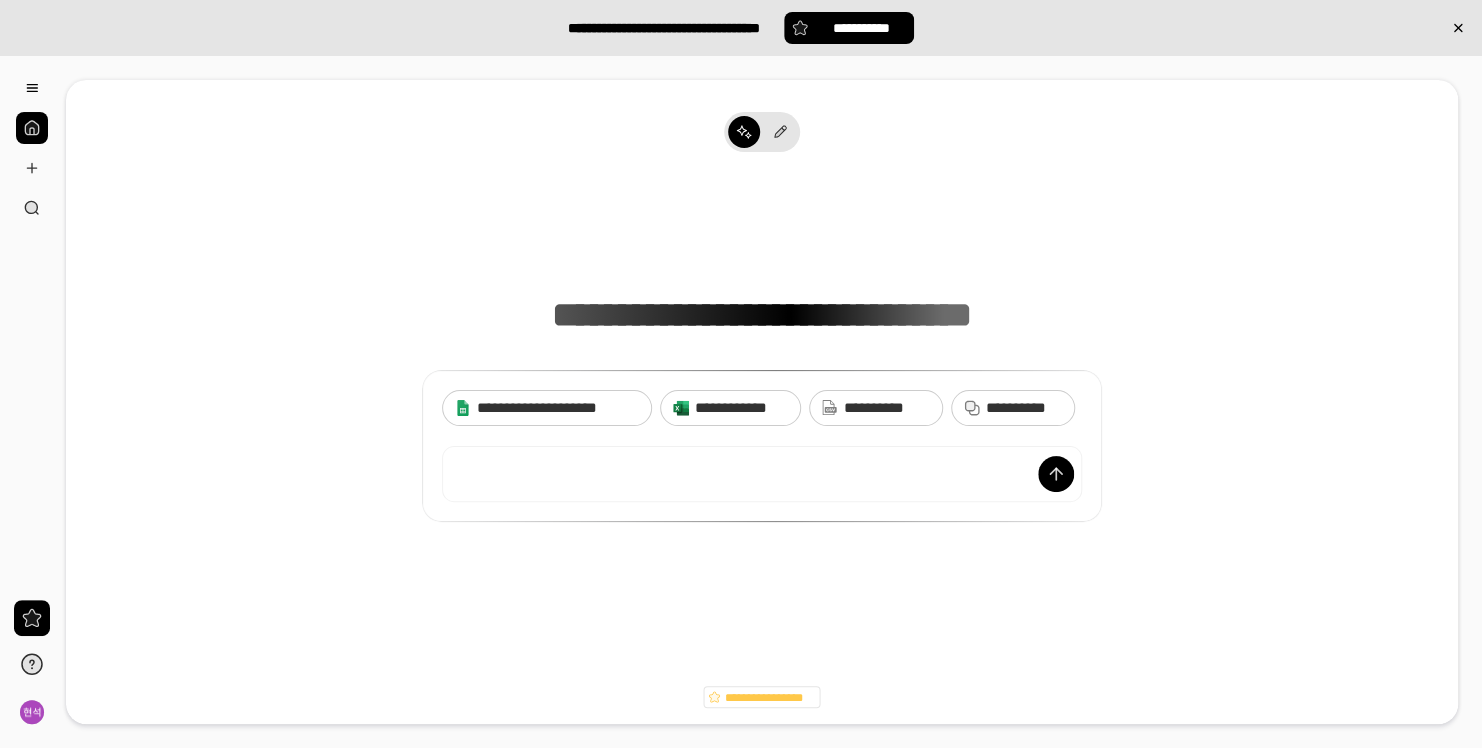 click on "**********" at bounding box center (762, 446) 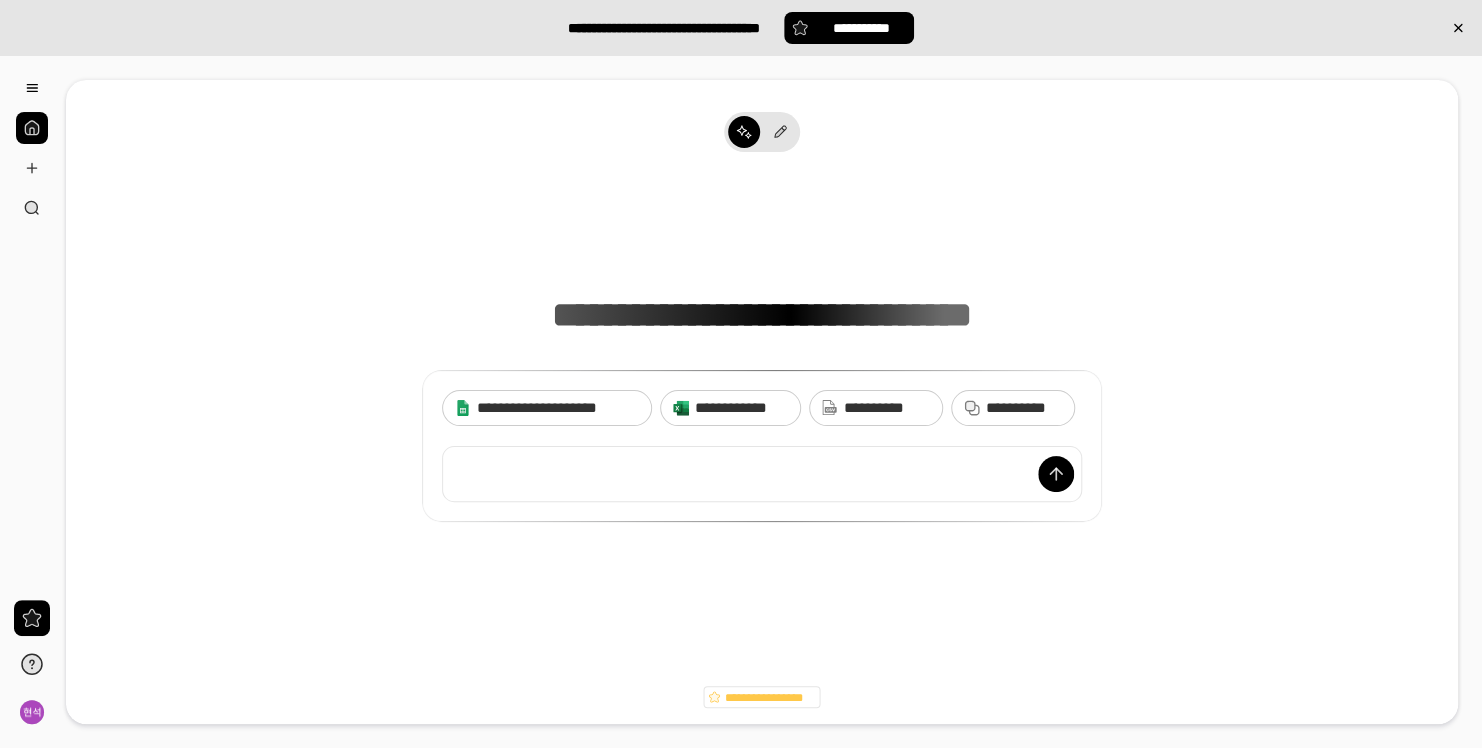 scroll, scrollTop: 15, scrollLeft: 0, axis: vertical 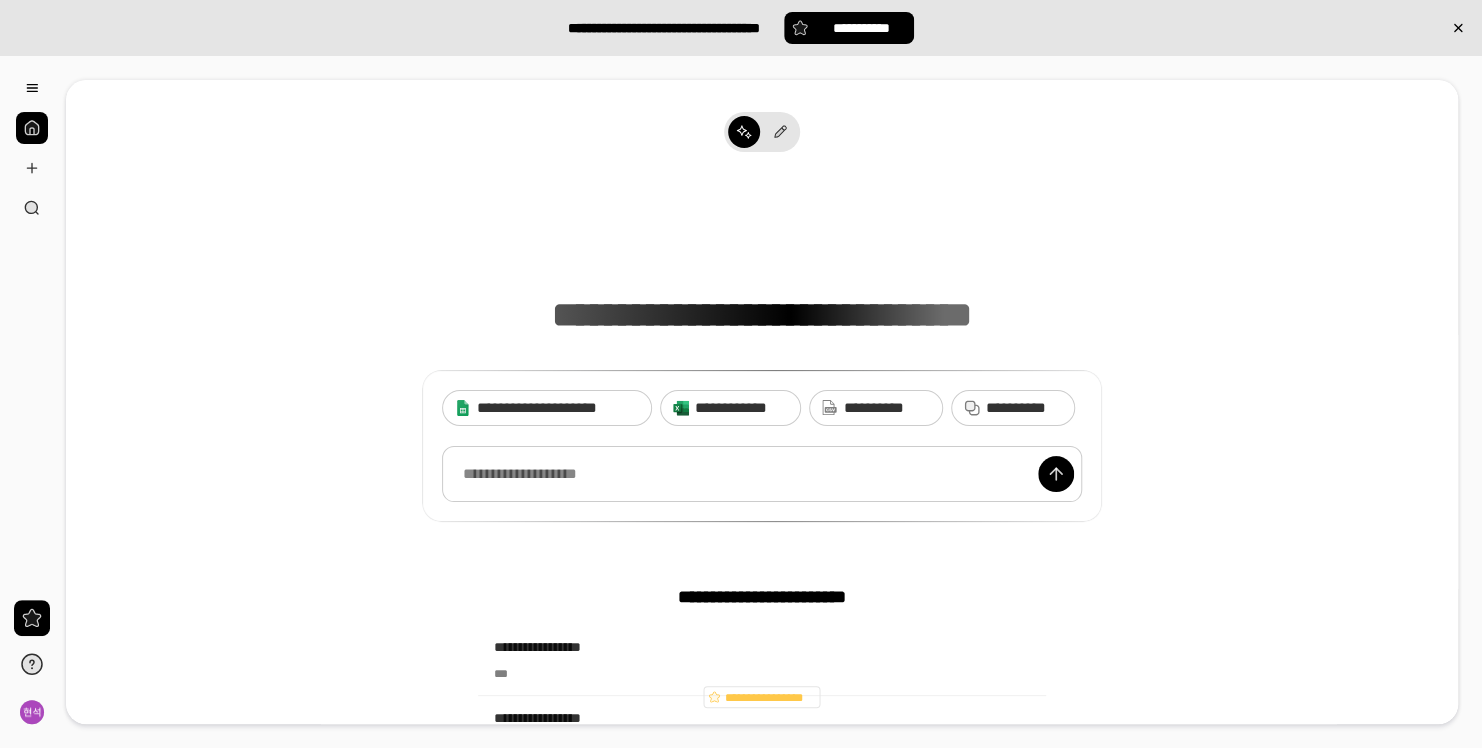 paste 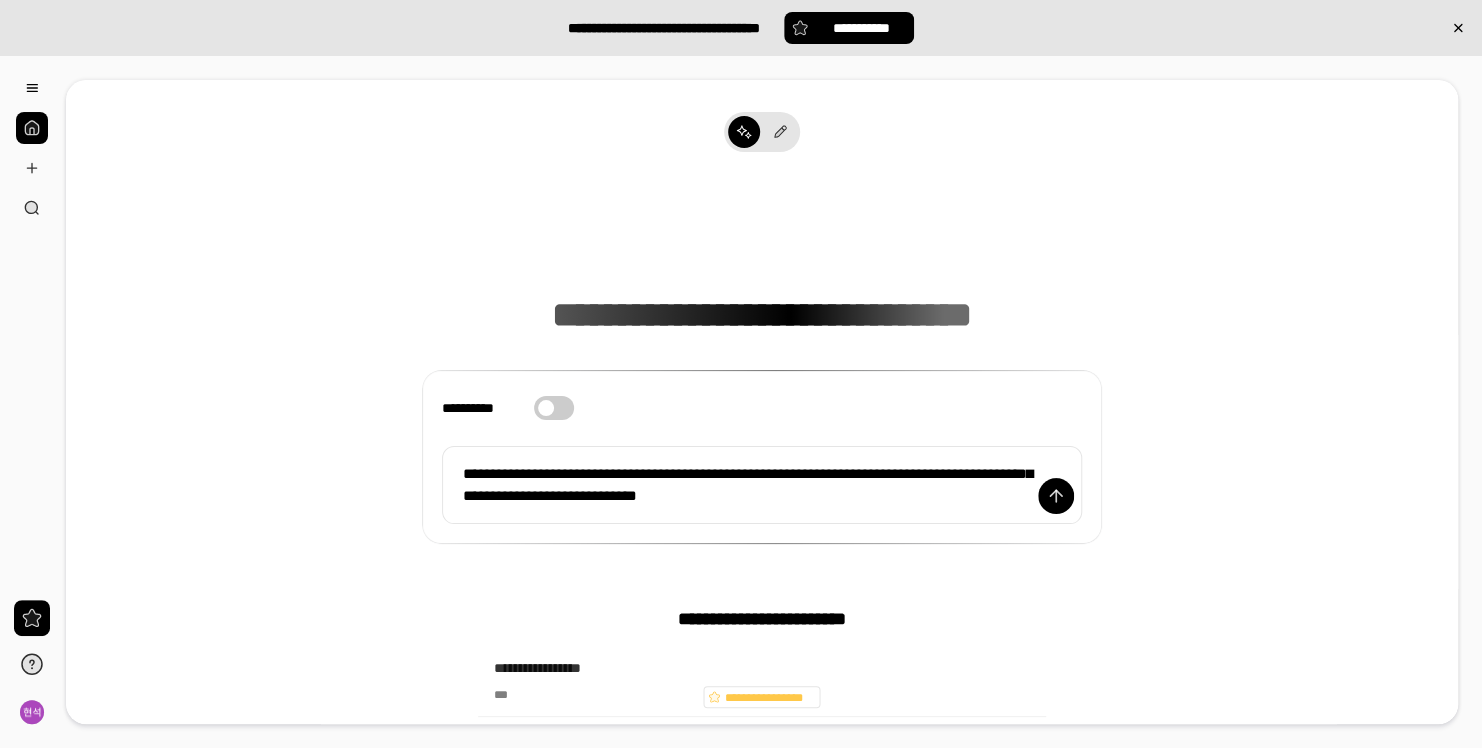 click on "**********" at bounding box center (762, 364) 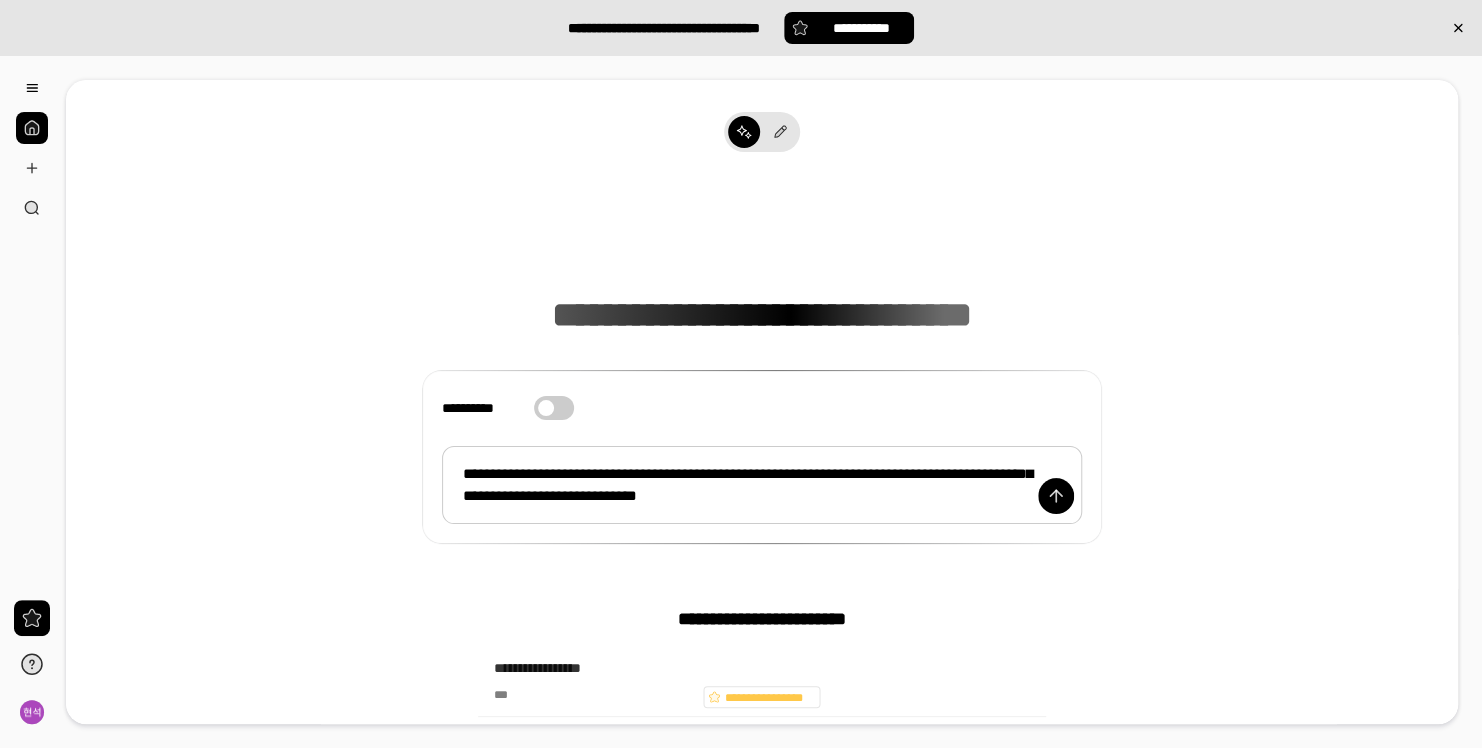 click on "**********" at bounding box center [762, 485] 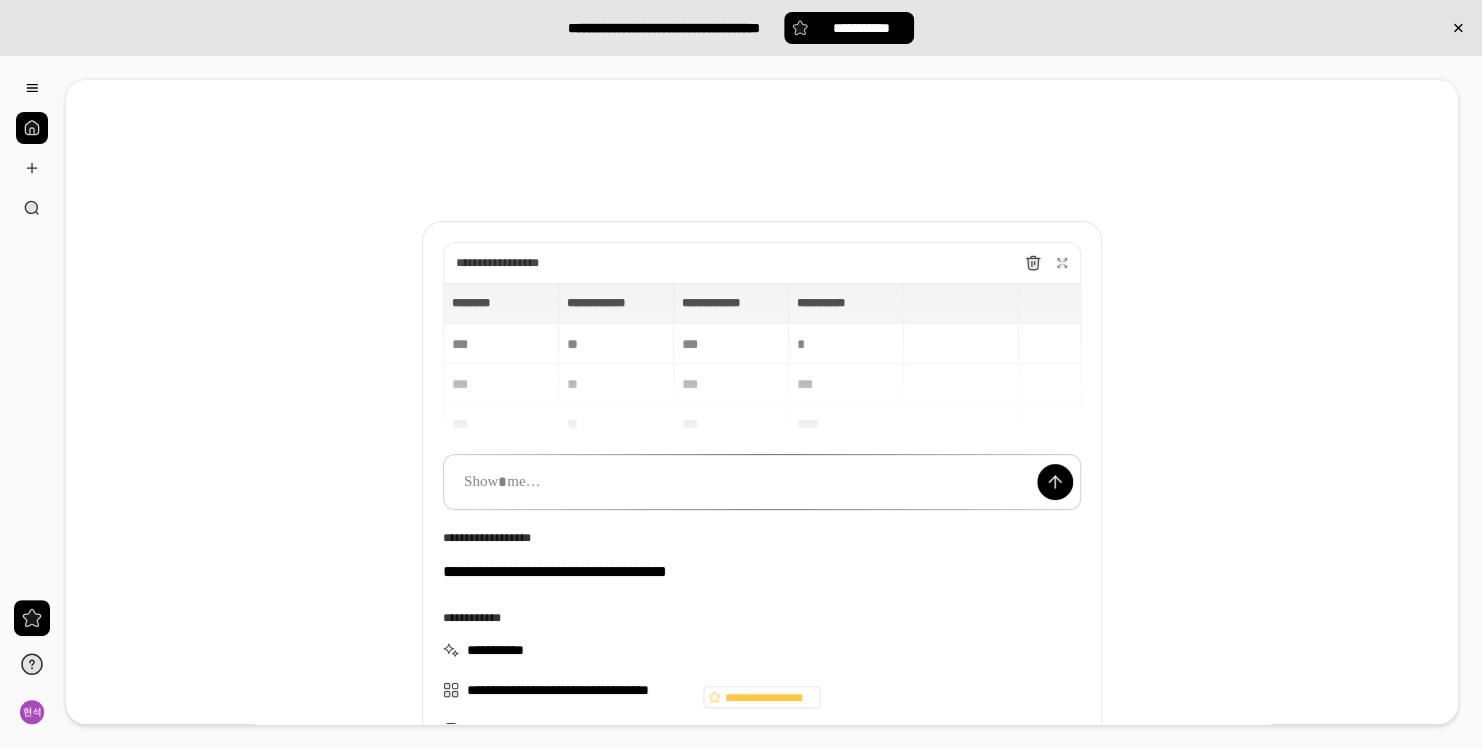 type 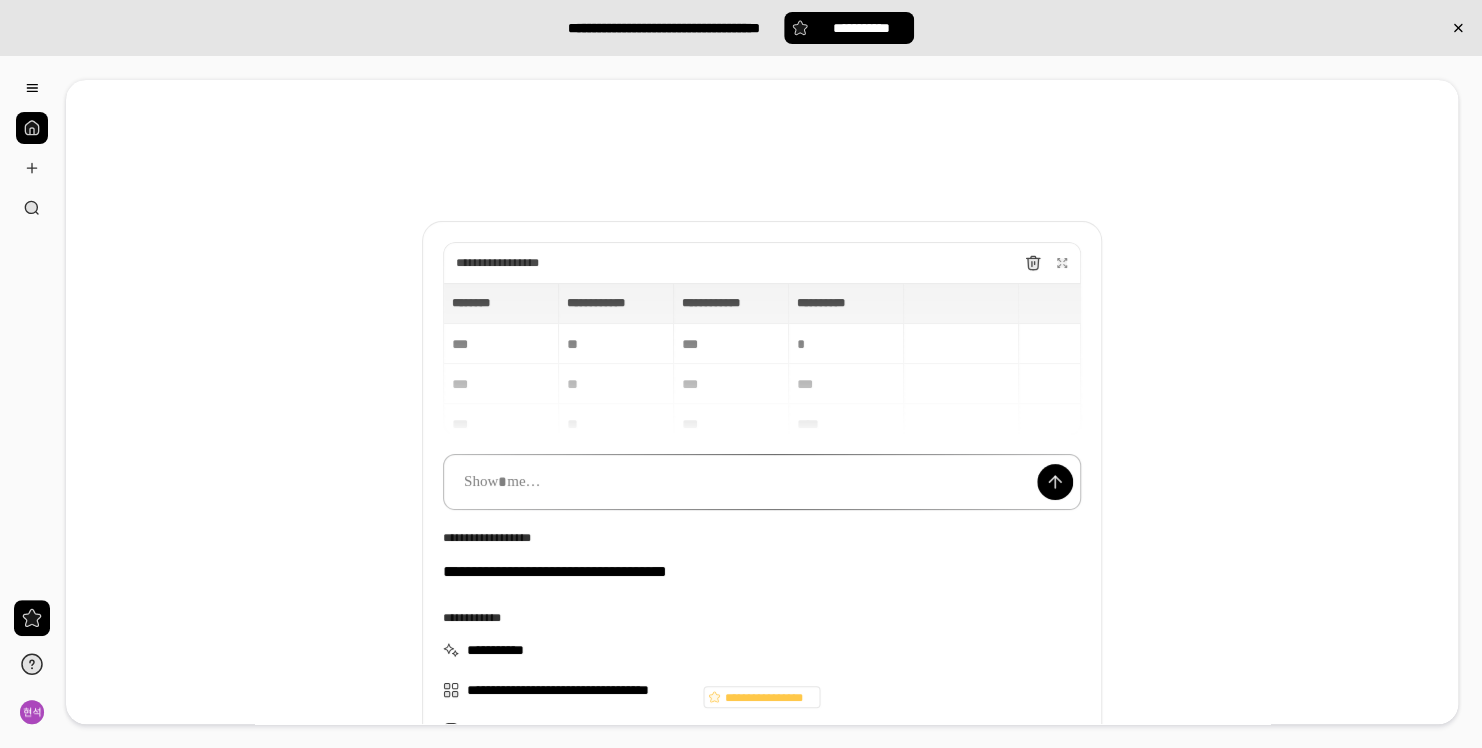 click at bounding box center [762, 482] 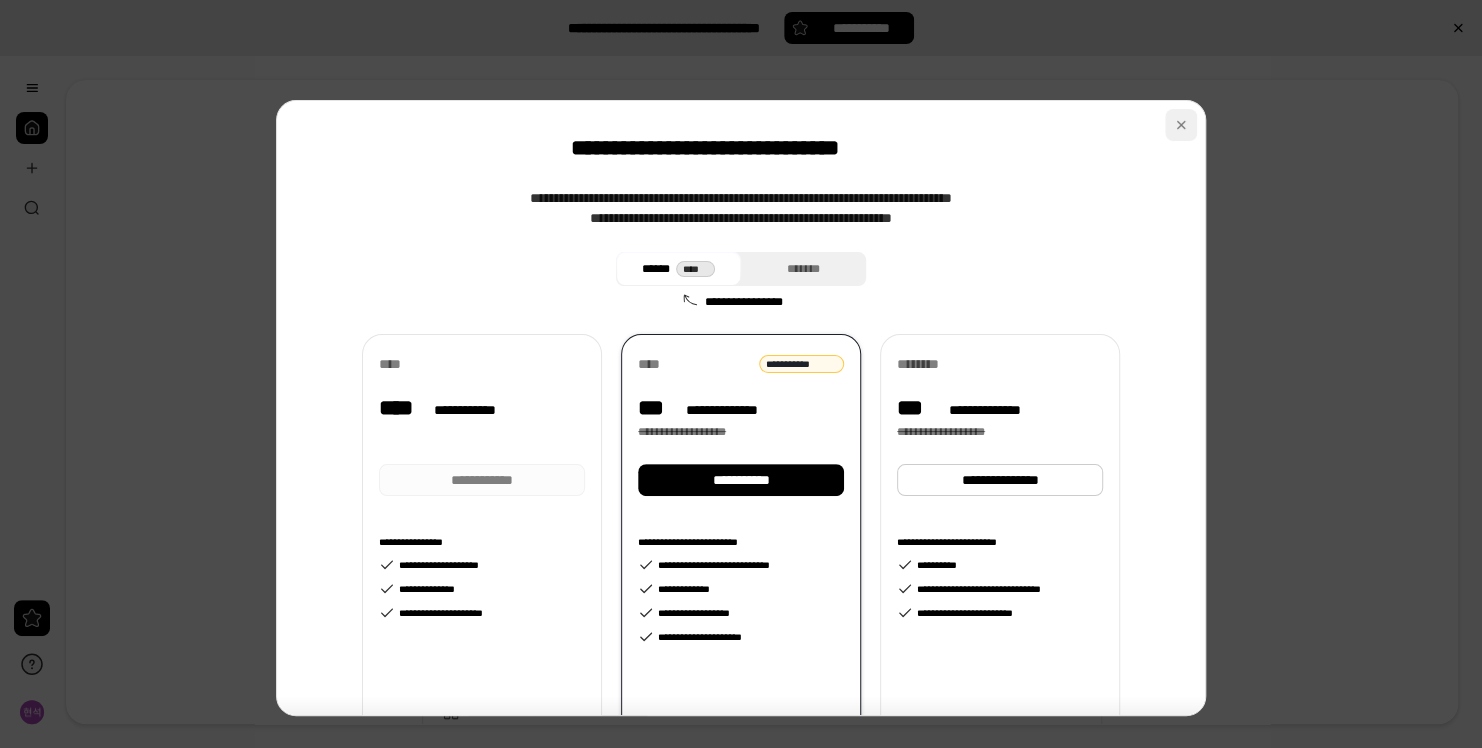 click at bounding box center [1181, 125] 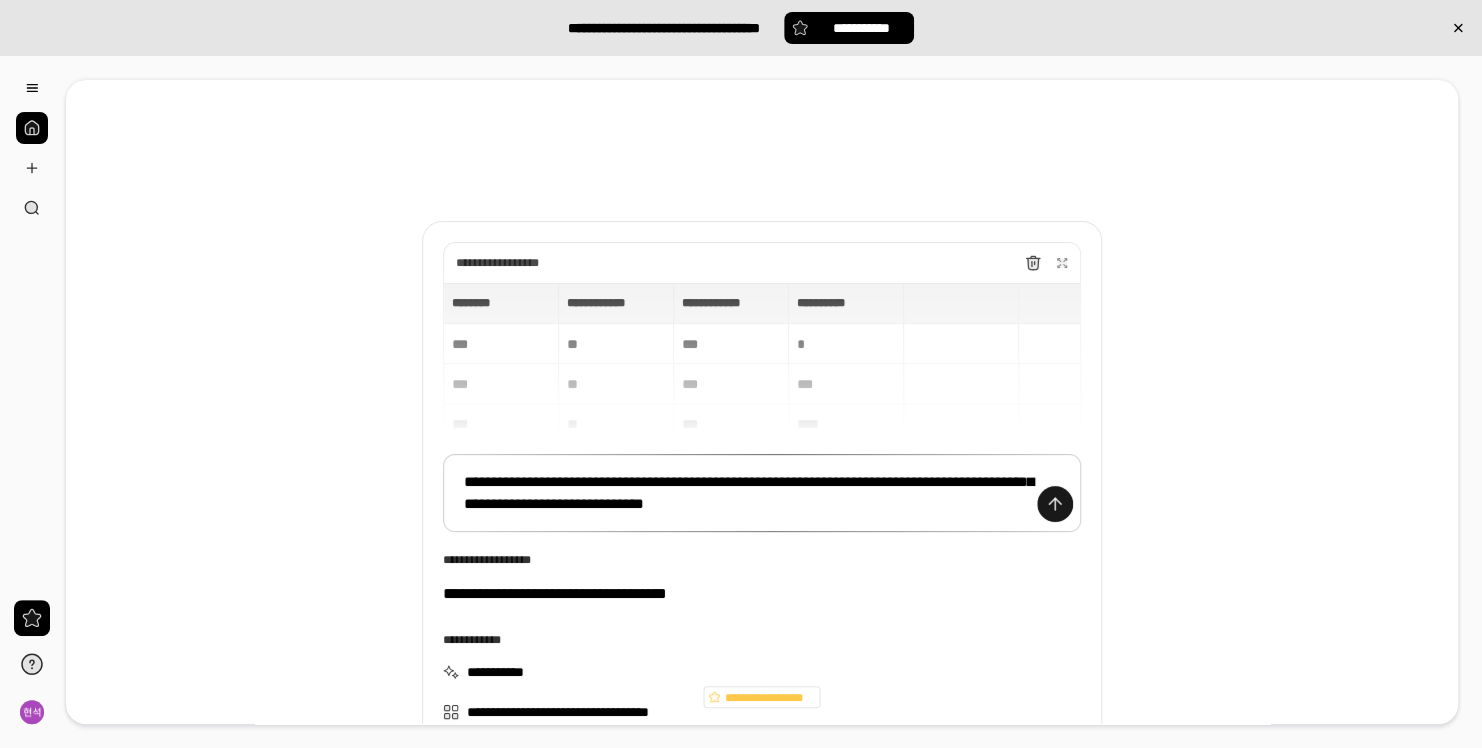 click at bounding box center (1055, 504) 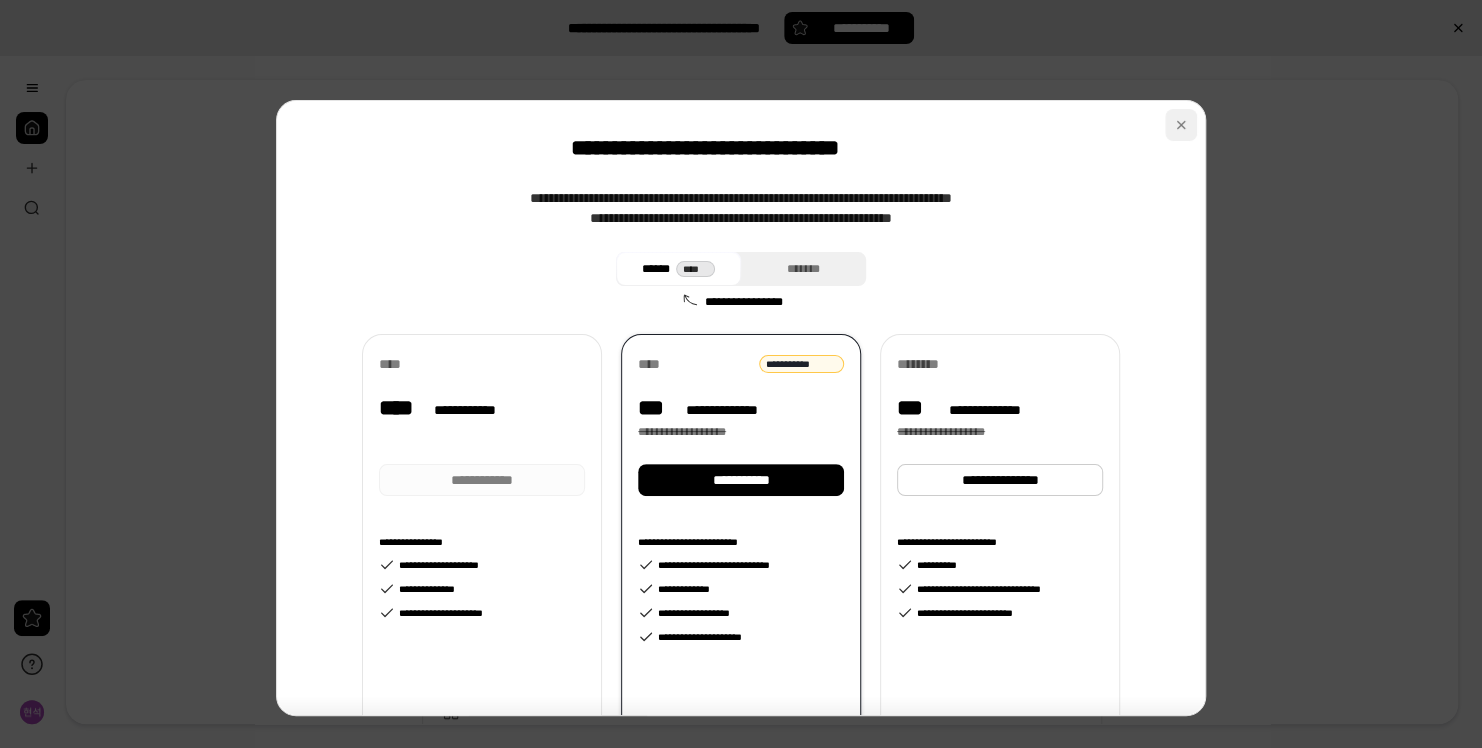 click at bounding box center [1181, 125] 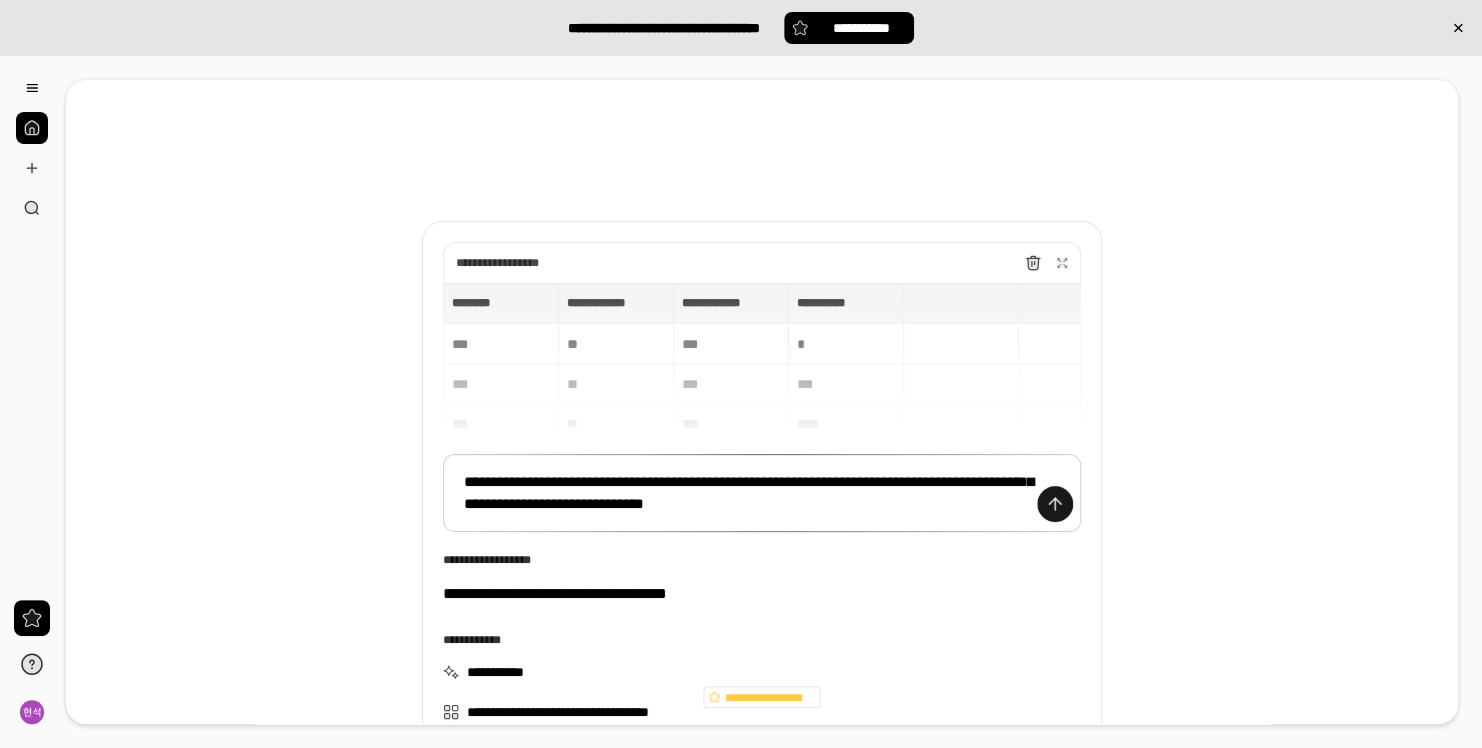 click at bounding box center [1055, 504] 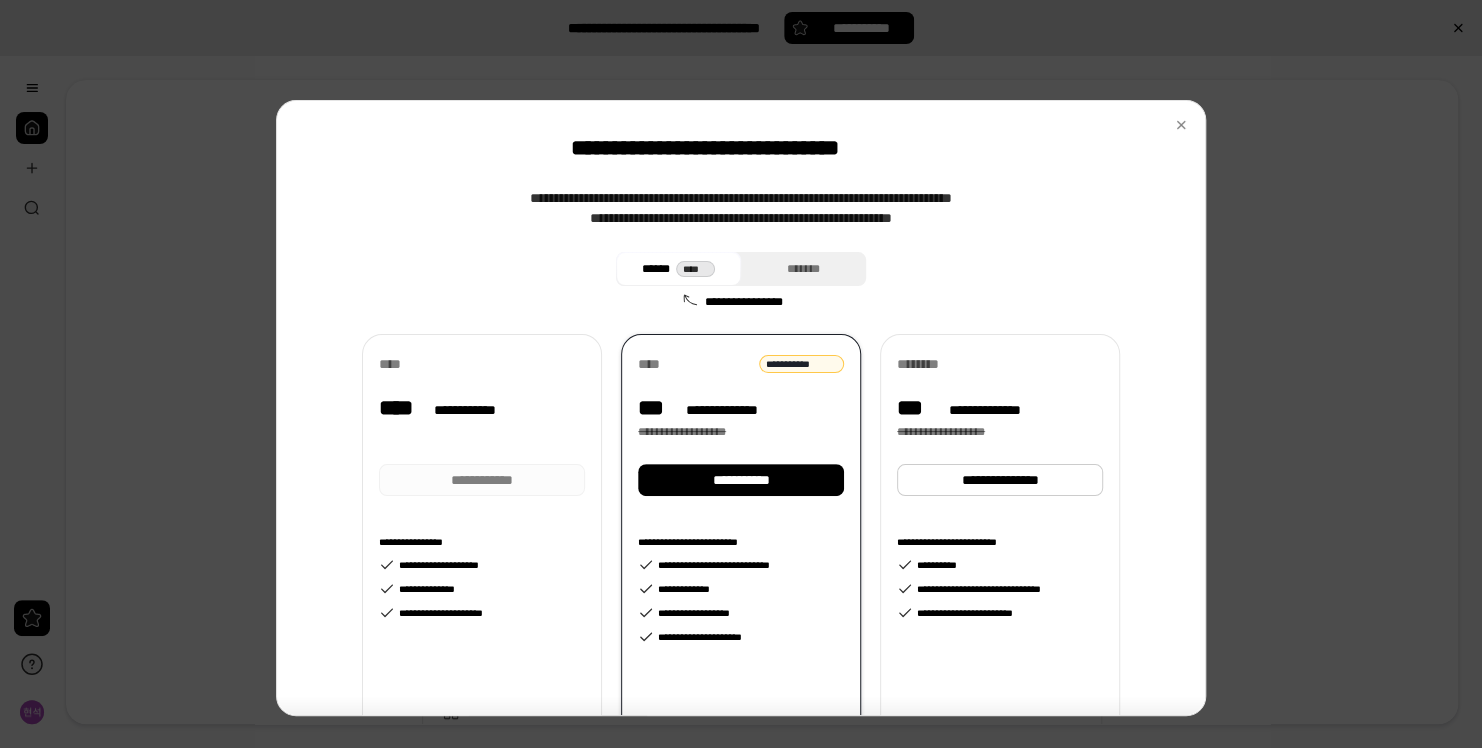 click on "****" at bounding box center [402, 408] 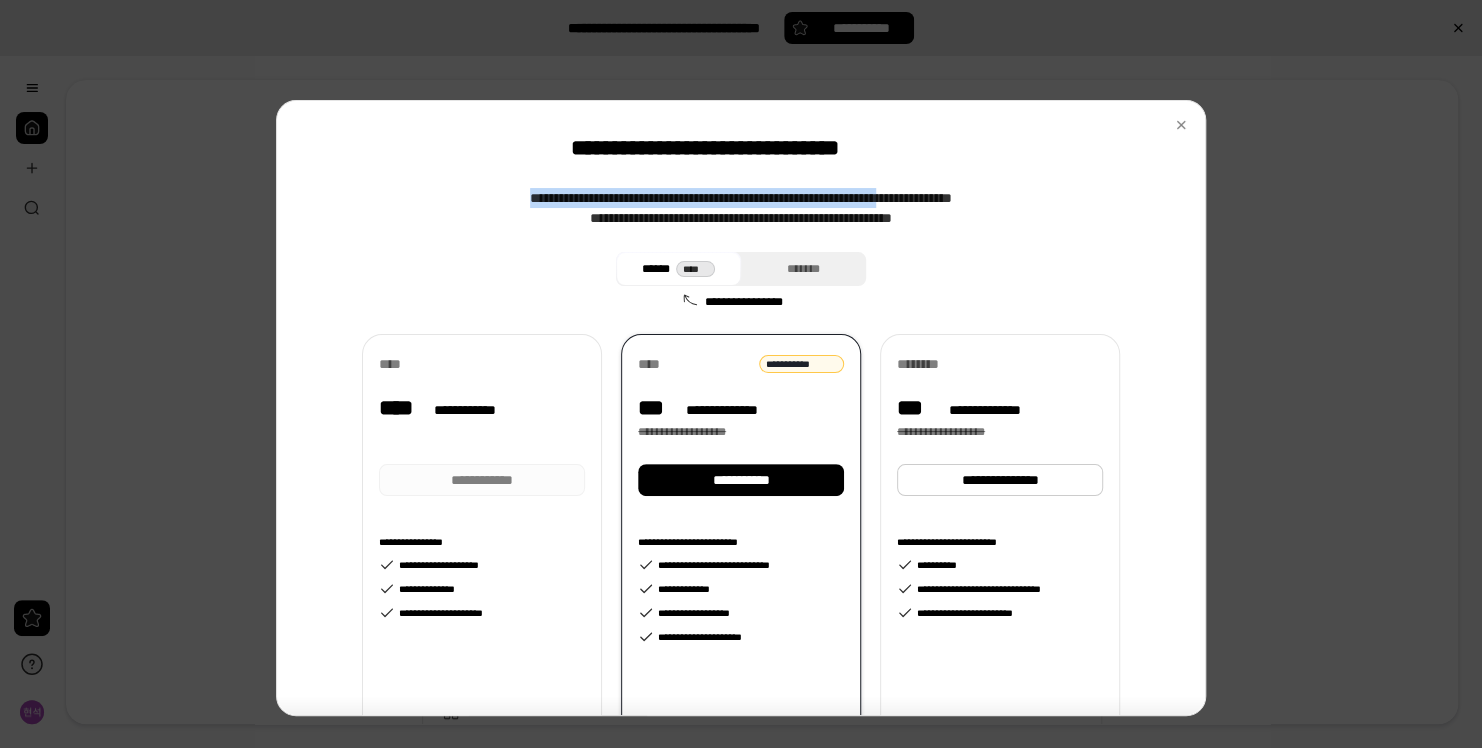 drag, startPoint x: 465, startPoint y: 194, endPoint x: 916, endPoint y: 186, distance: 451.07095 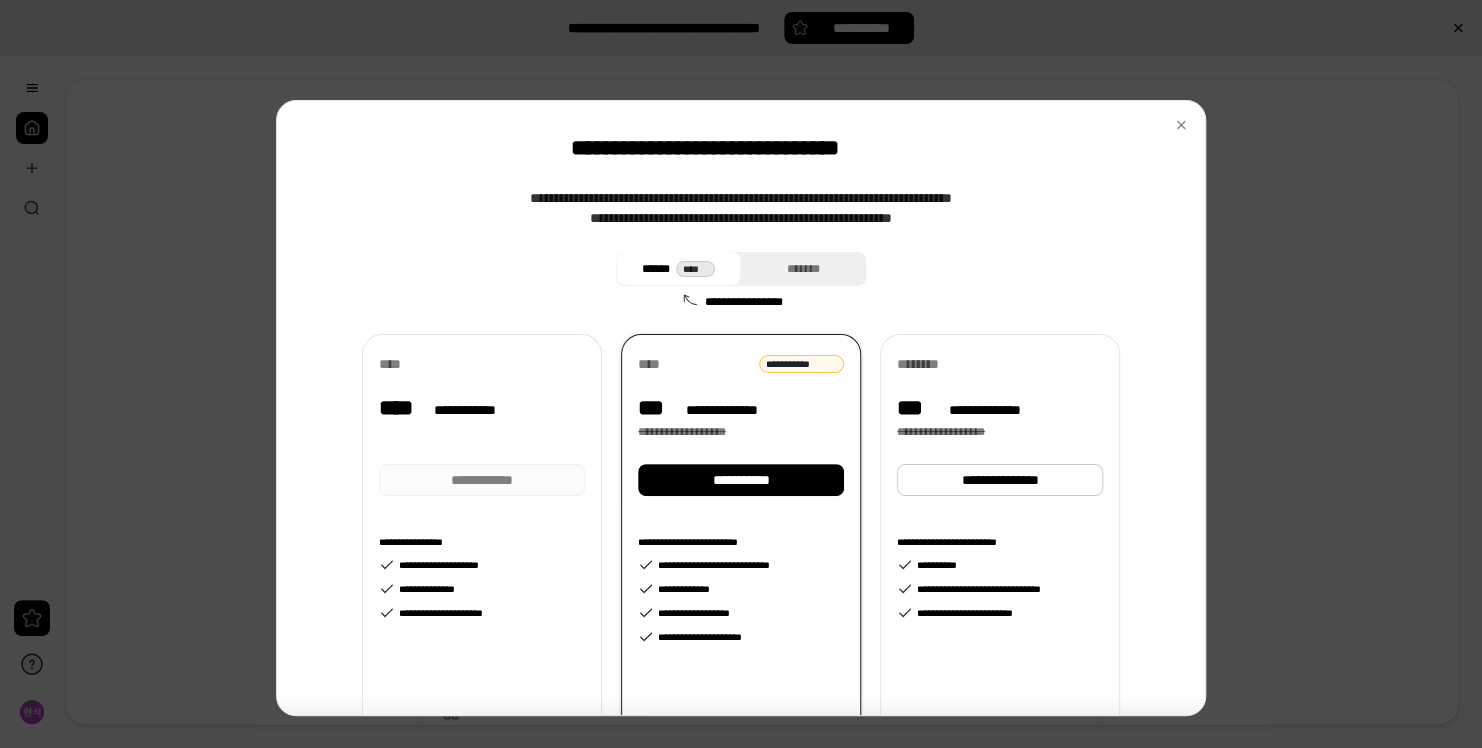 click on "**********" at bounding box center [741, 458] 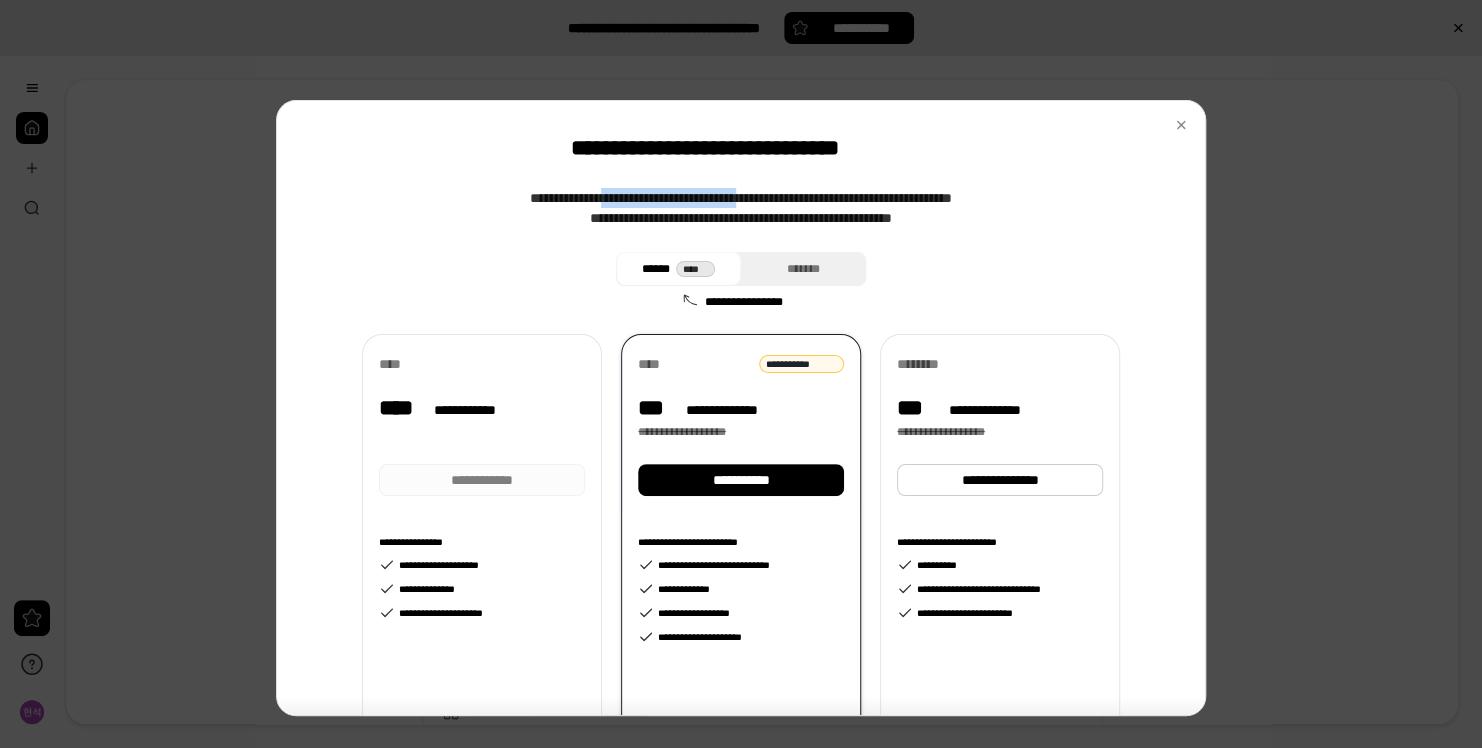 drag, startPoint x: 553, startPoint y: 196, endPoint x: 728, endPoint y: 181, distance: 175.64168 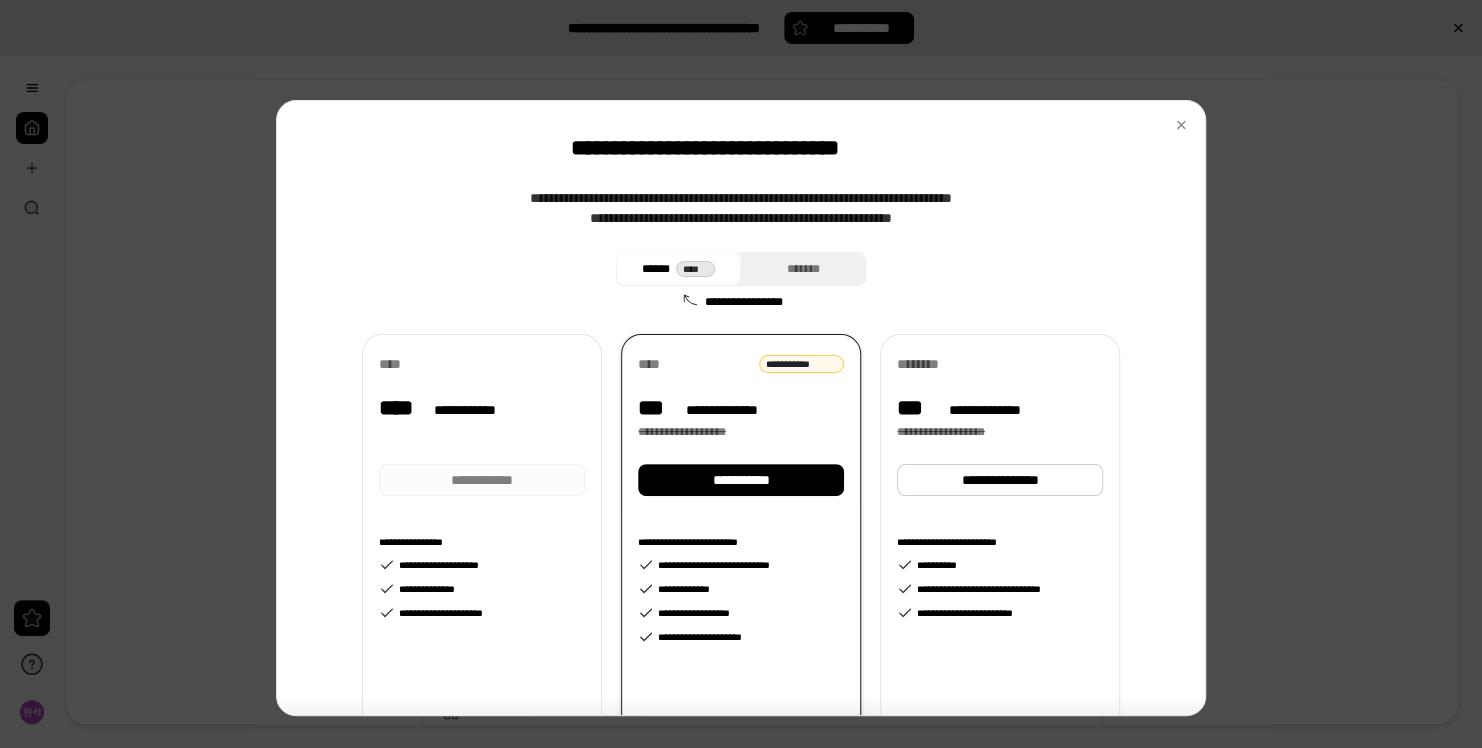 click on "**********" at bounding box center [741, 458] 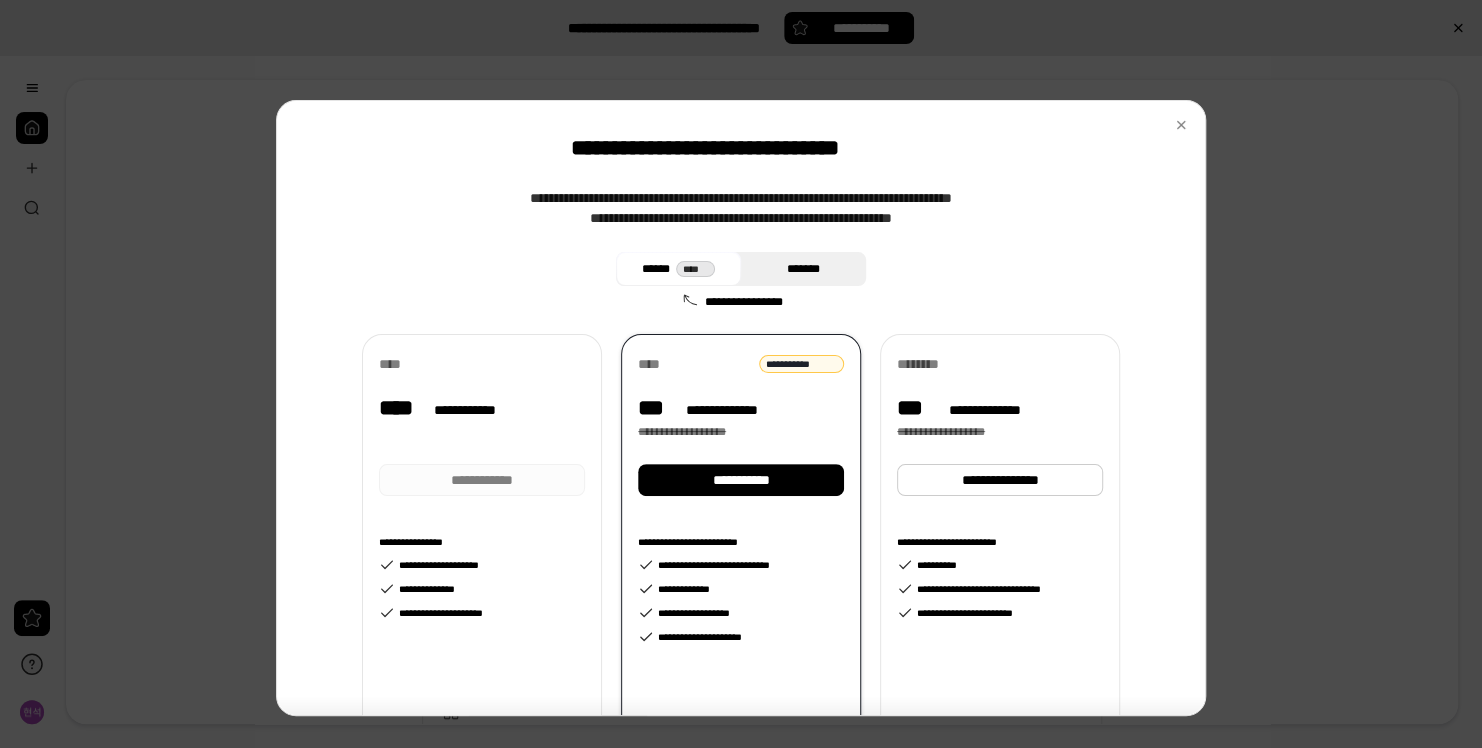 click on "*******" at bounding box center [803, 269] 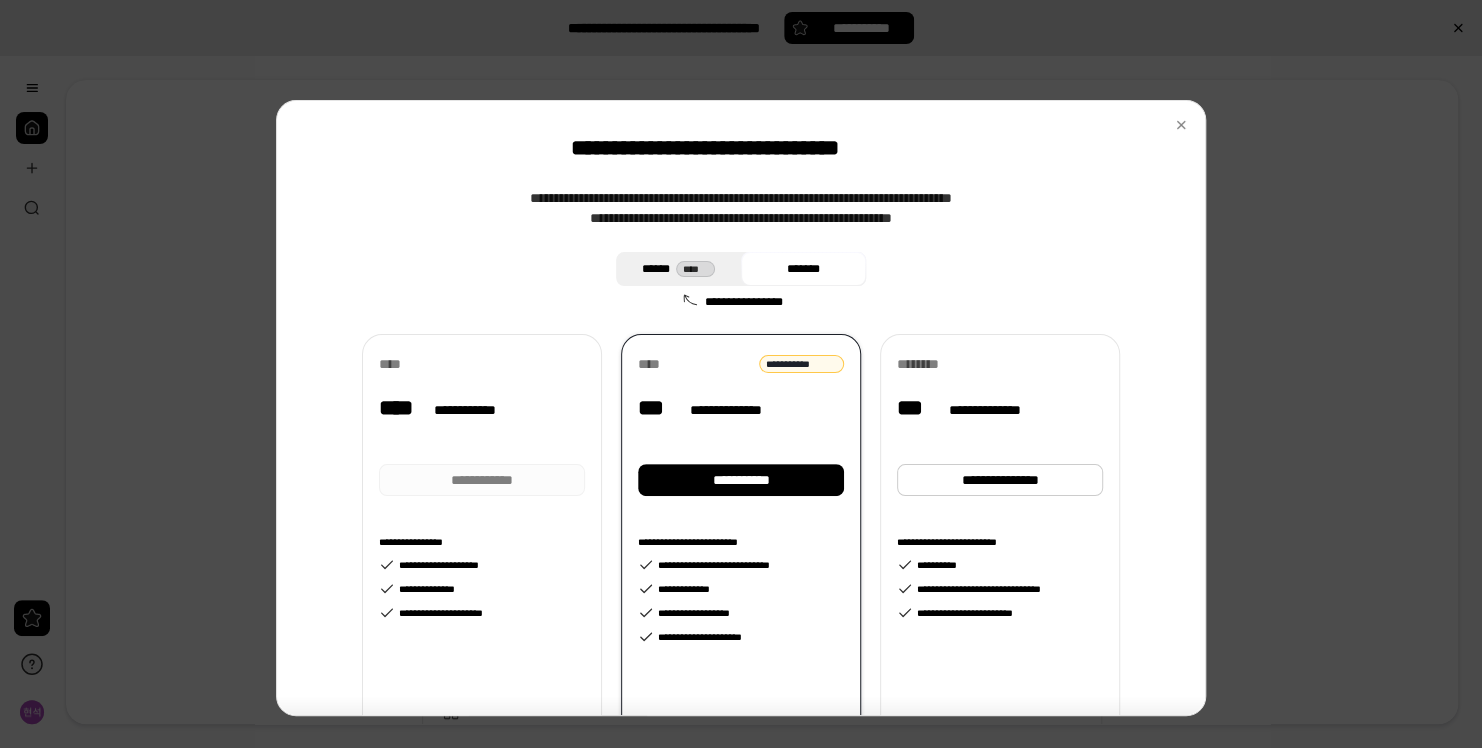 click on "****** ****" at bounding box center [678, 269] 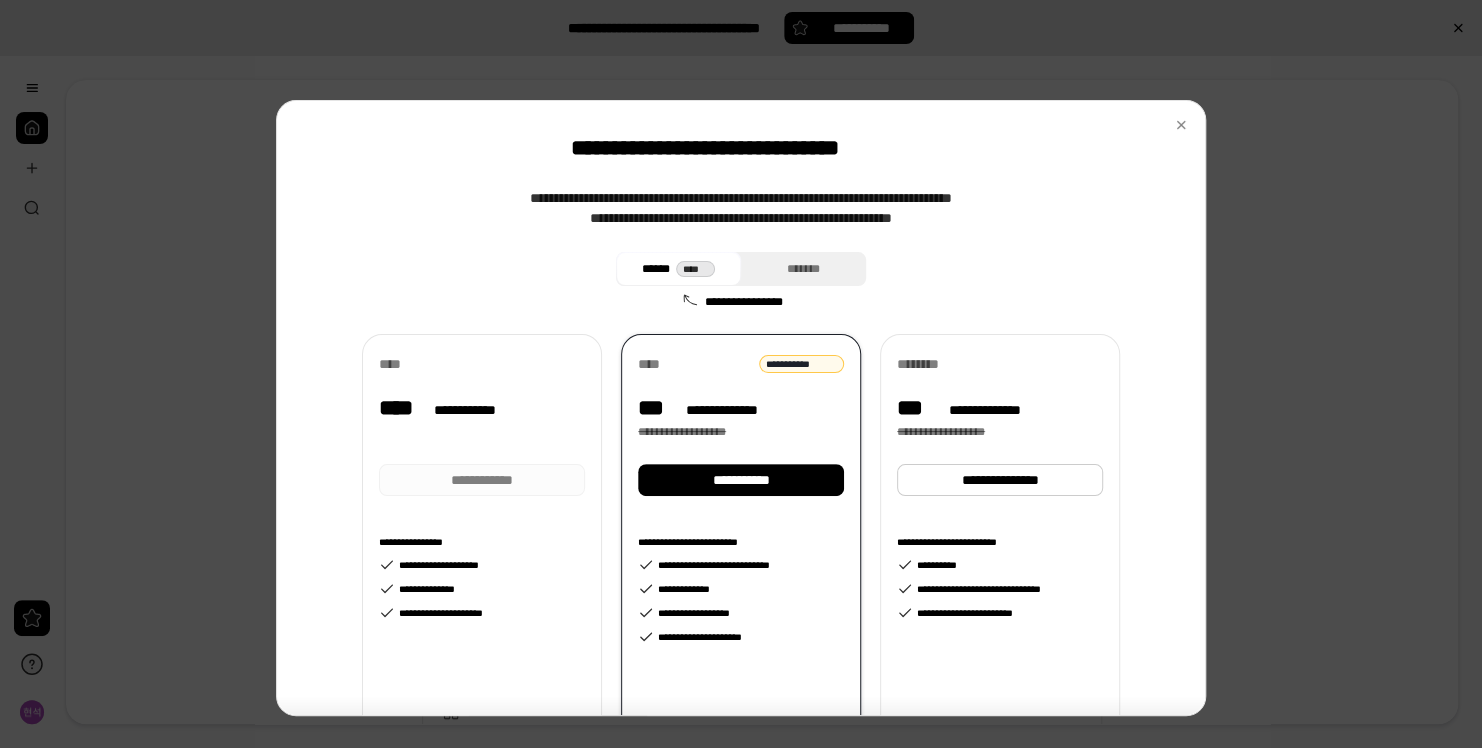 click on "**********" at bounding box center (741, 198) 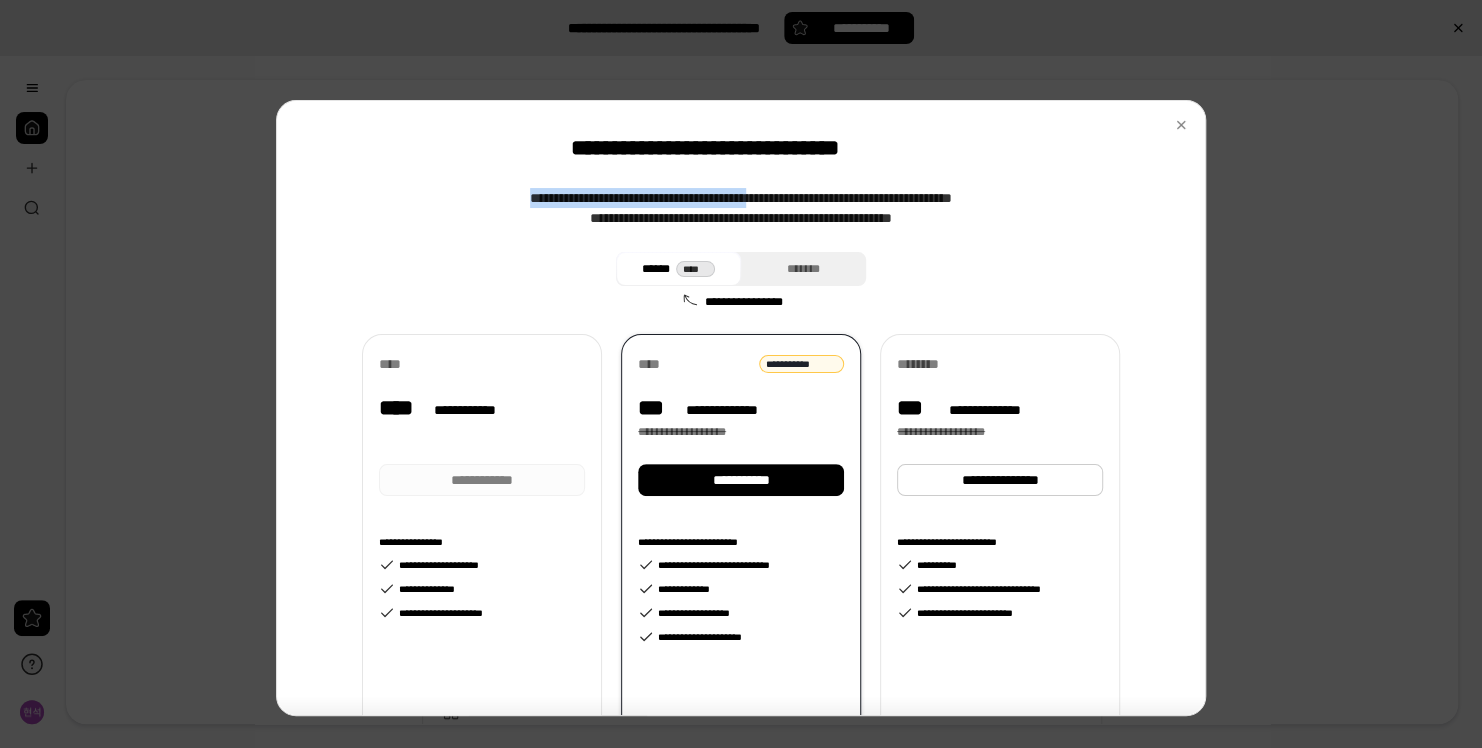 drag, startPoint x: 465, startPoint y: 197, endPoint x: 741, endPoint y: 200, distance: 276.0163 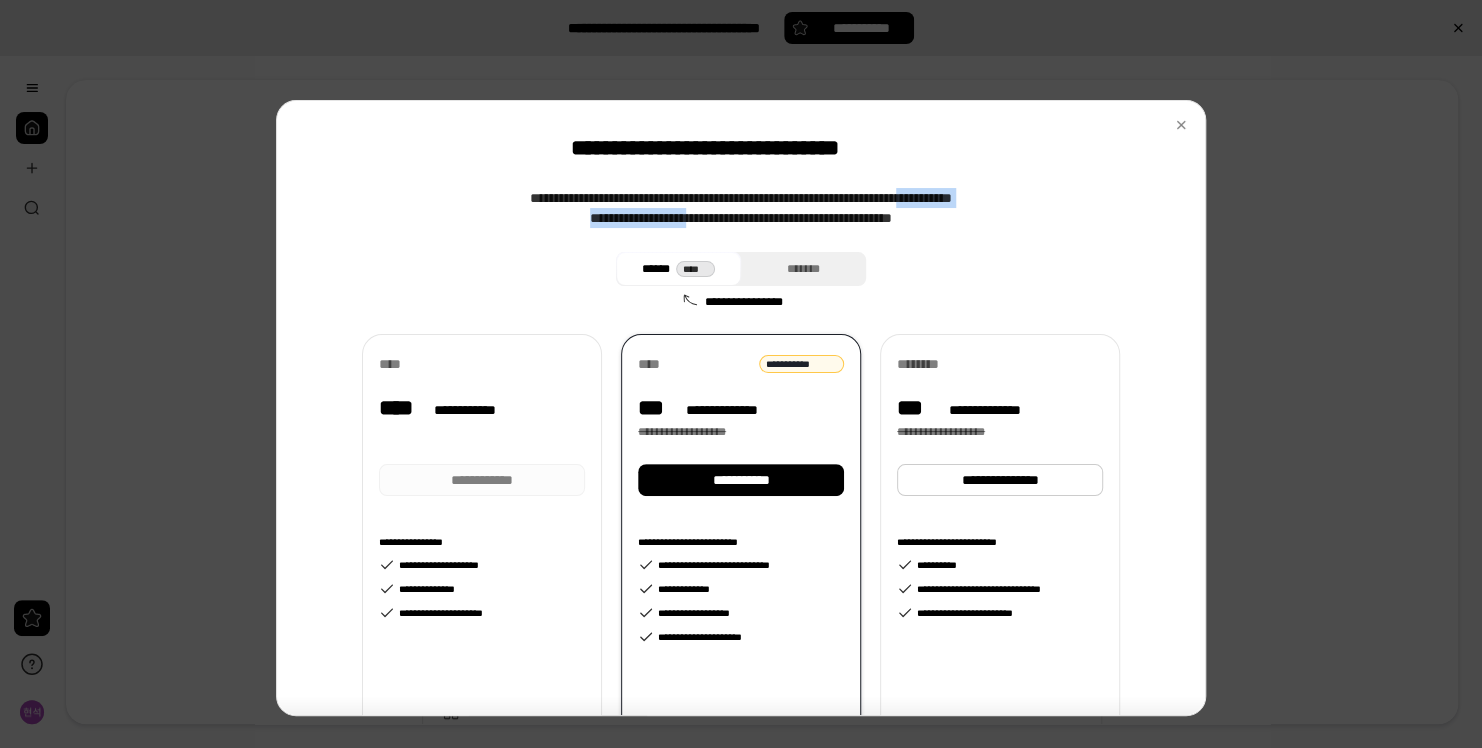 drag, startPoint x: 670, startPoint y: 218, endPoint x: 974, endPoint y: 174, distance: 307.1677 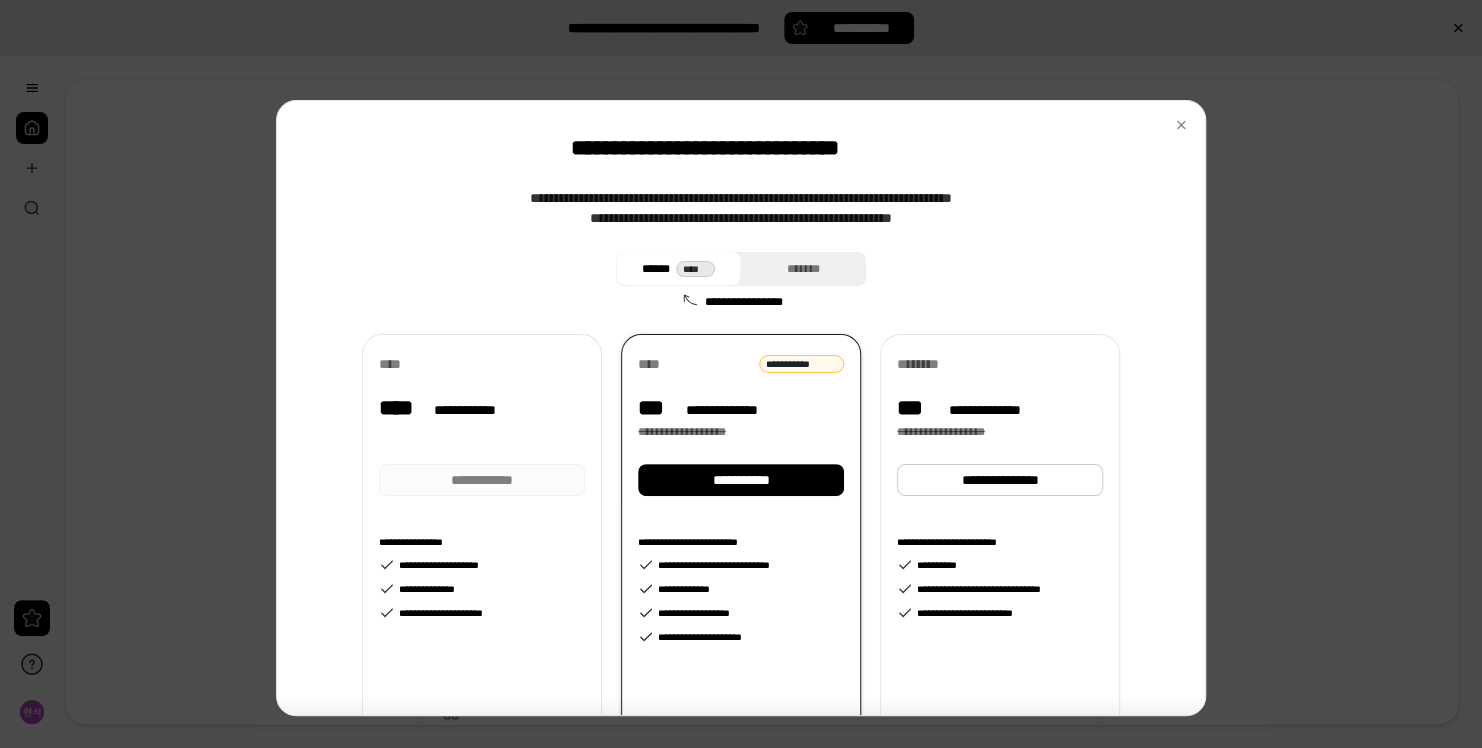 drag, startPoint x: 974, startPoint y: 174, endPoint x: 961, endPoint y: 223, distance: 50.695168 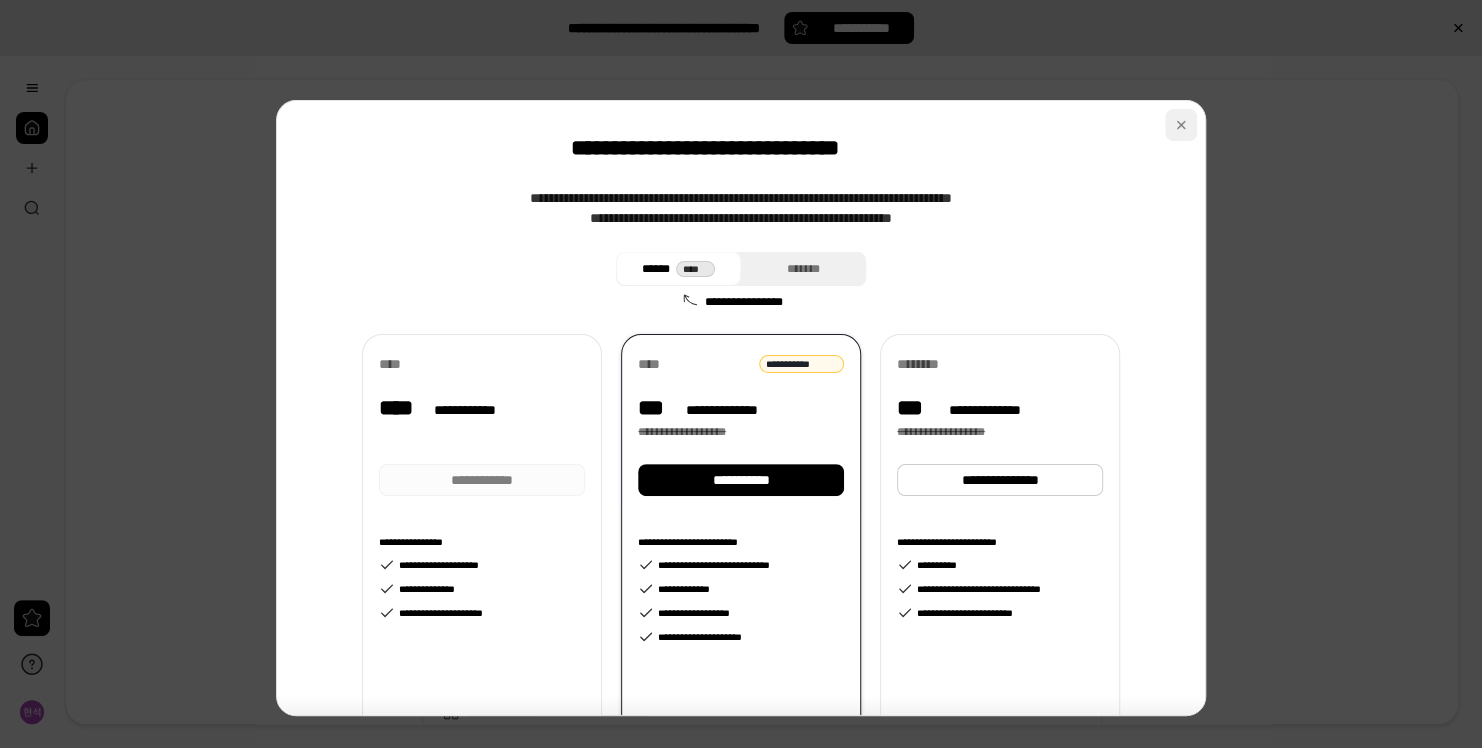 click at bounding box center (1181, 125) 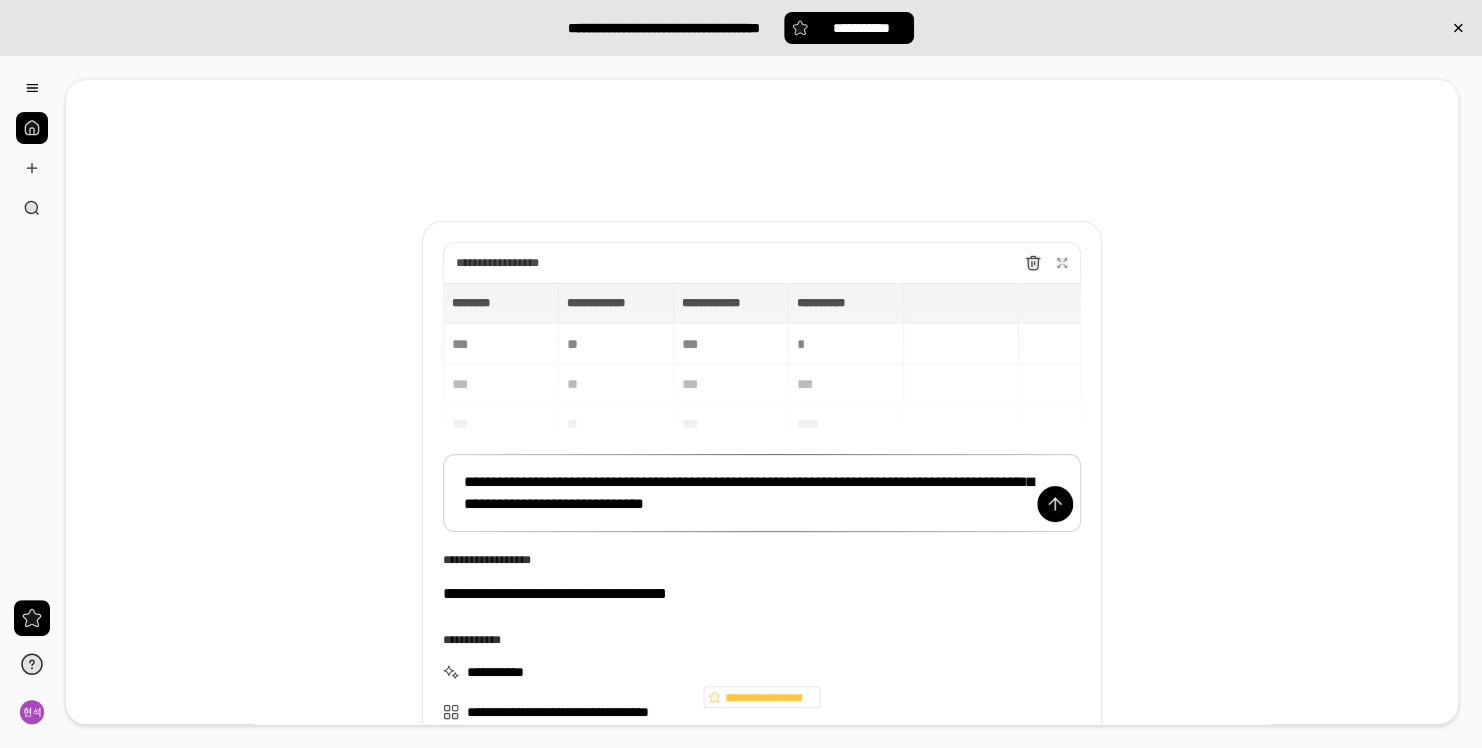 drag, startPoint x: 1177, startPoint y: 128, endPoint x: 1326, endPoint y: 23, distance: 182.28 